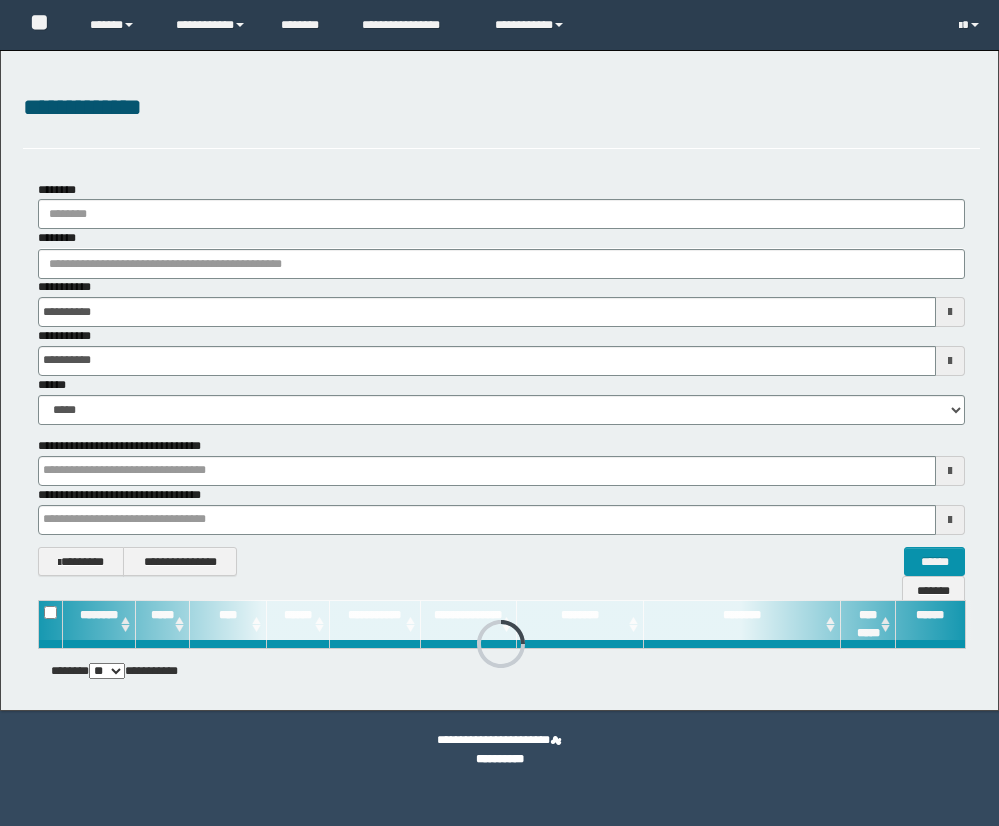 scroll, scrollTop: 0, scrollLeft: 0, axis: both 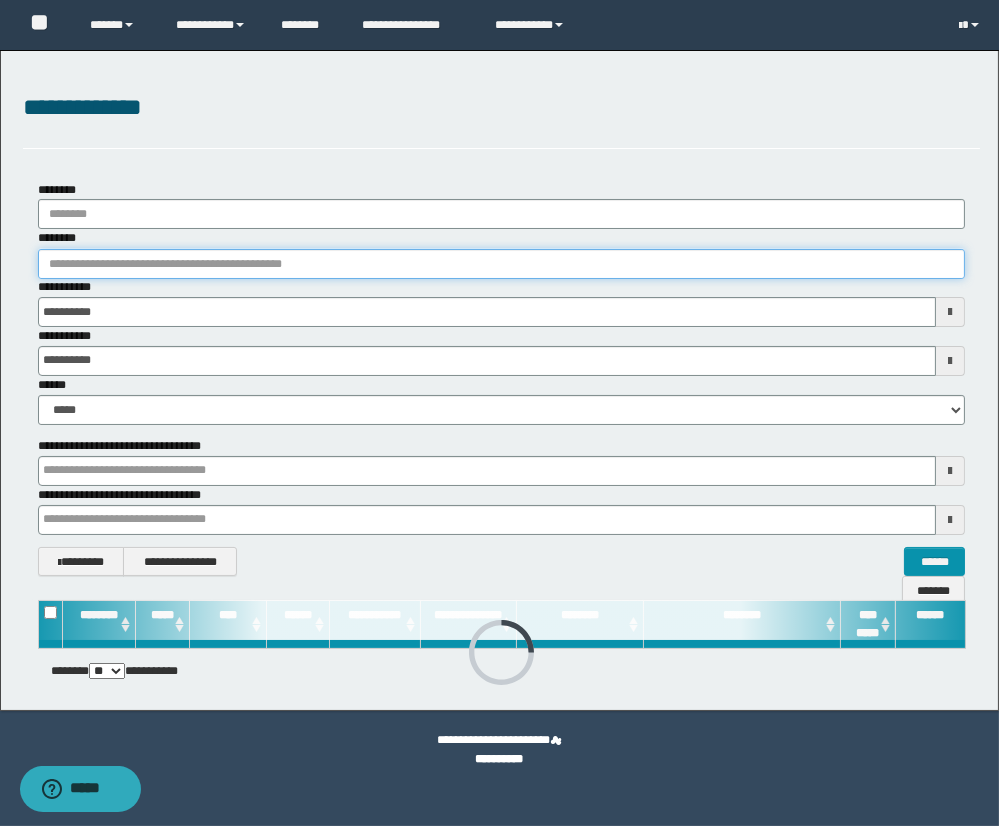 click on "********" at bounding box center (502, 264) 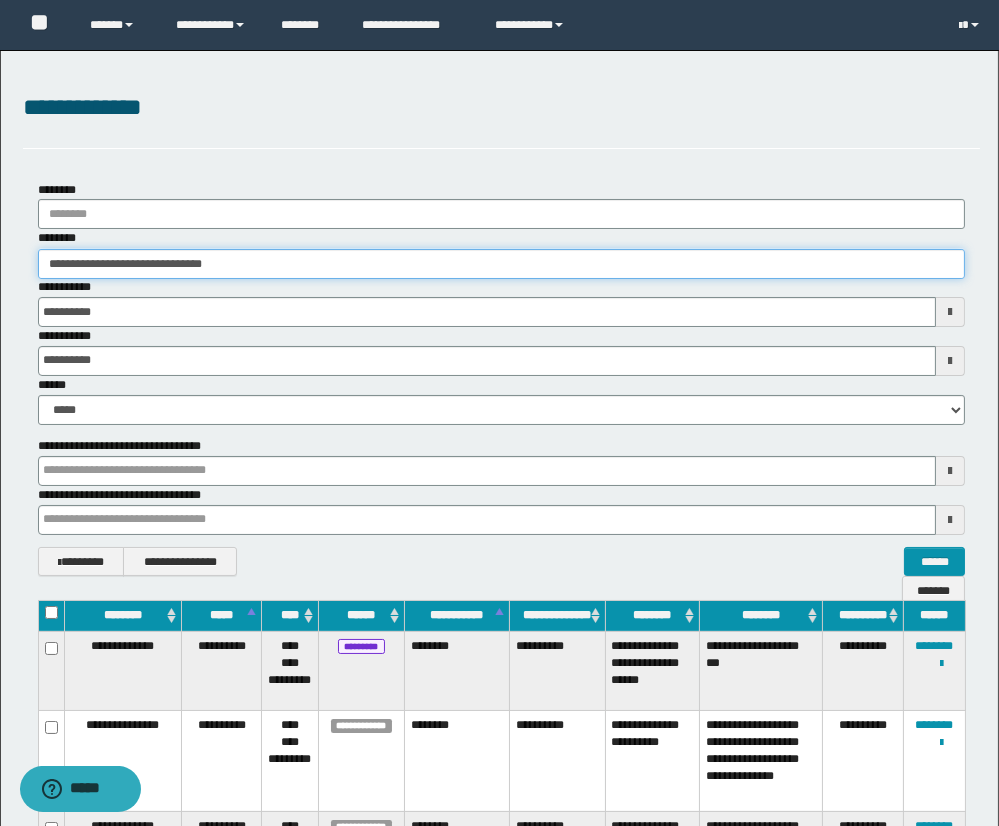 type on "**********" 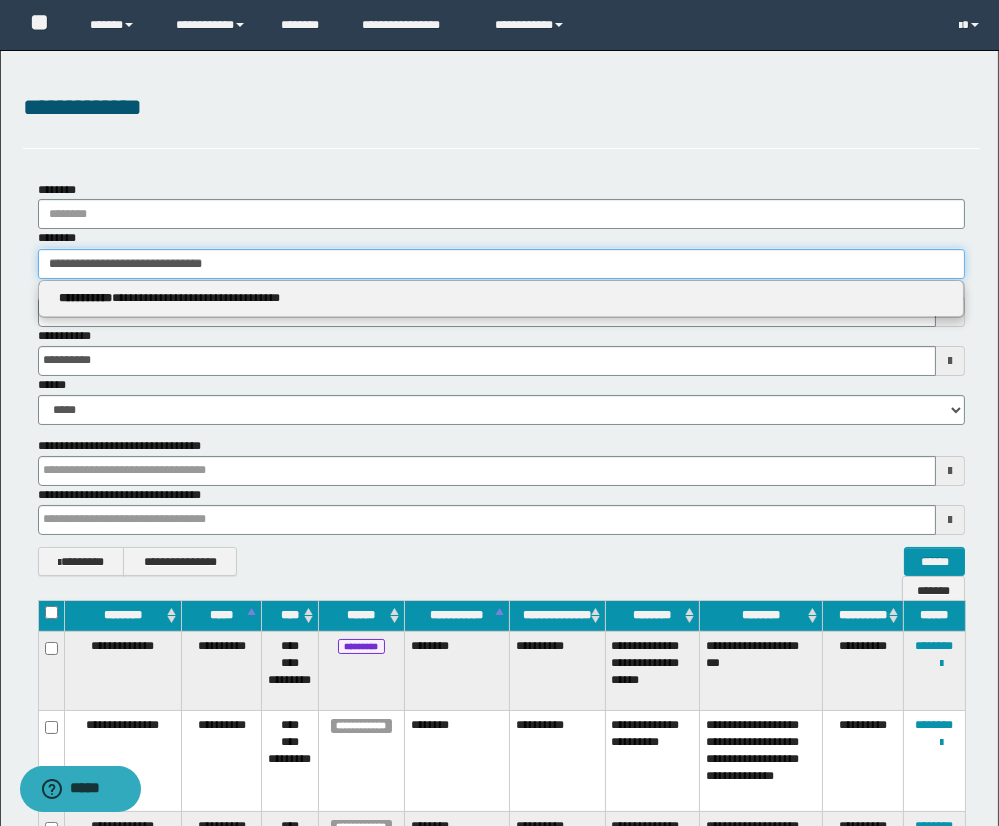 click on "**********" at bounding box center [502, 264] 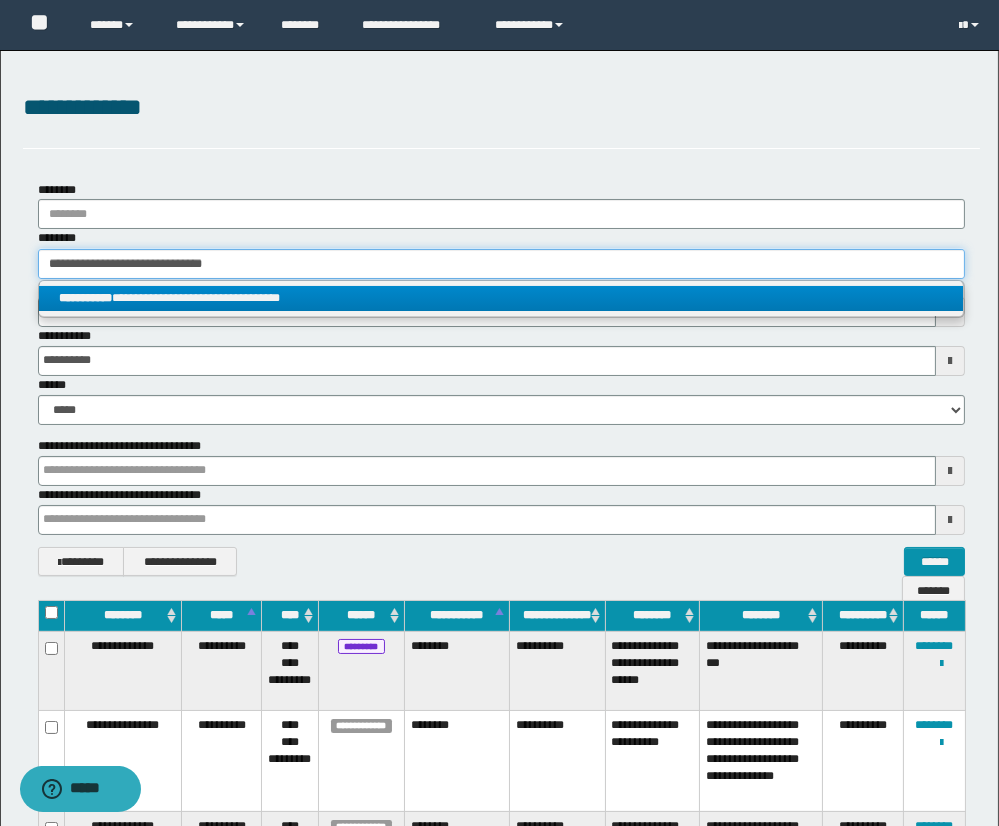 type on "**********" 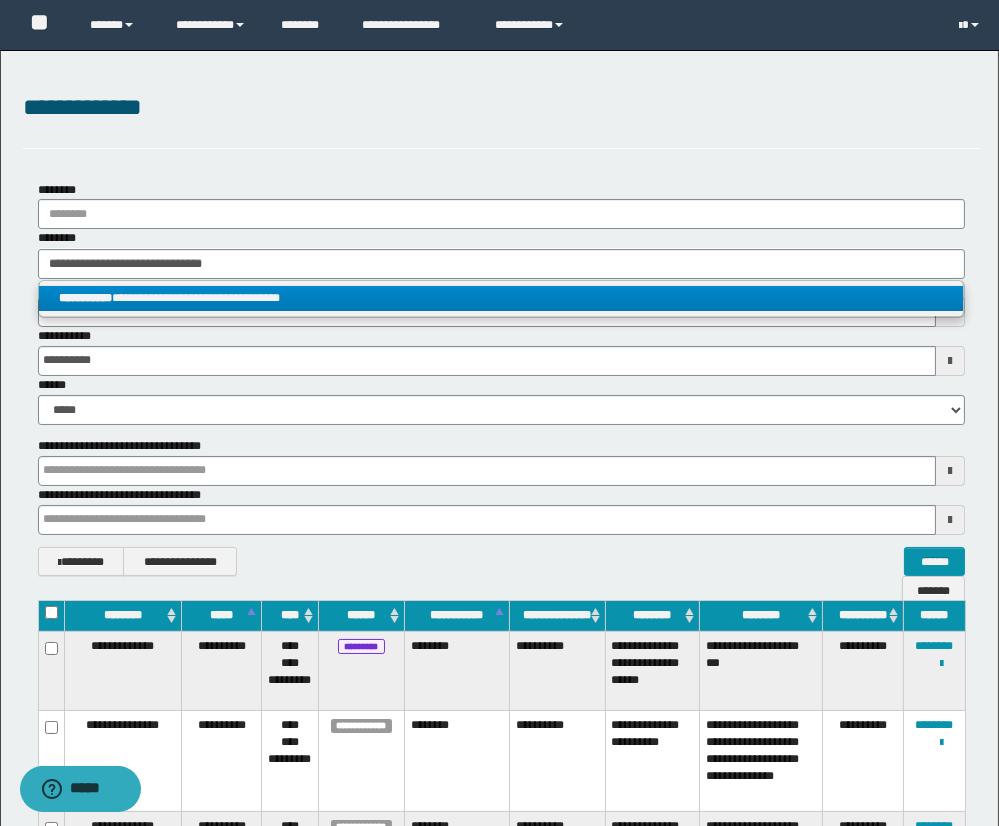 scroll, scrollTop: 4, scrollLeft: 0, axis: vertical 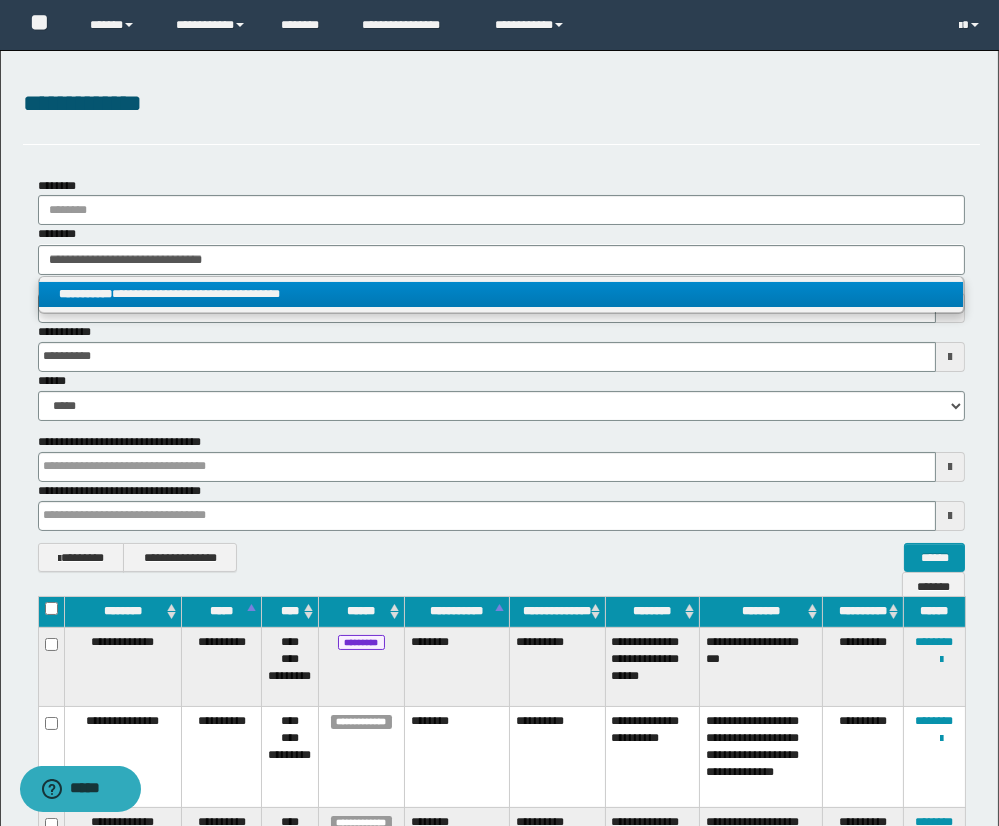 click on "**********" at bounding box center [501, 294] 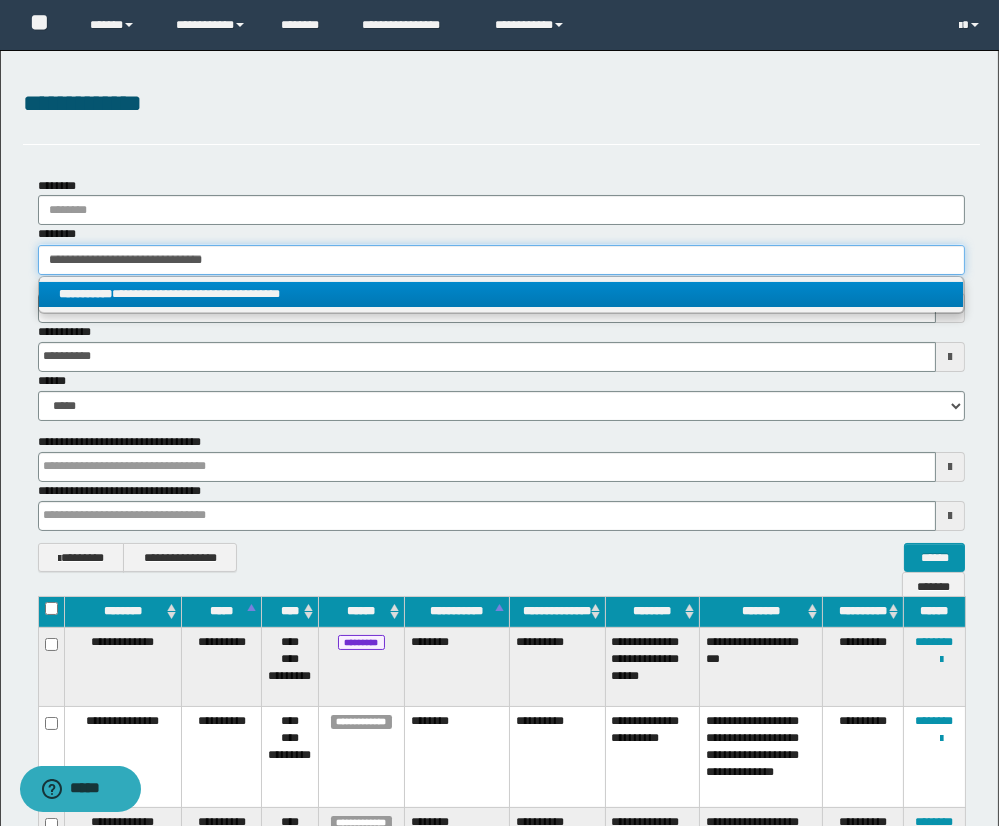type 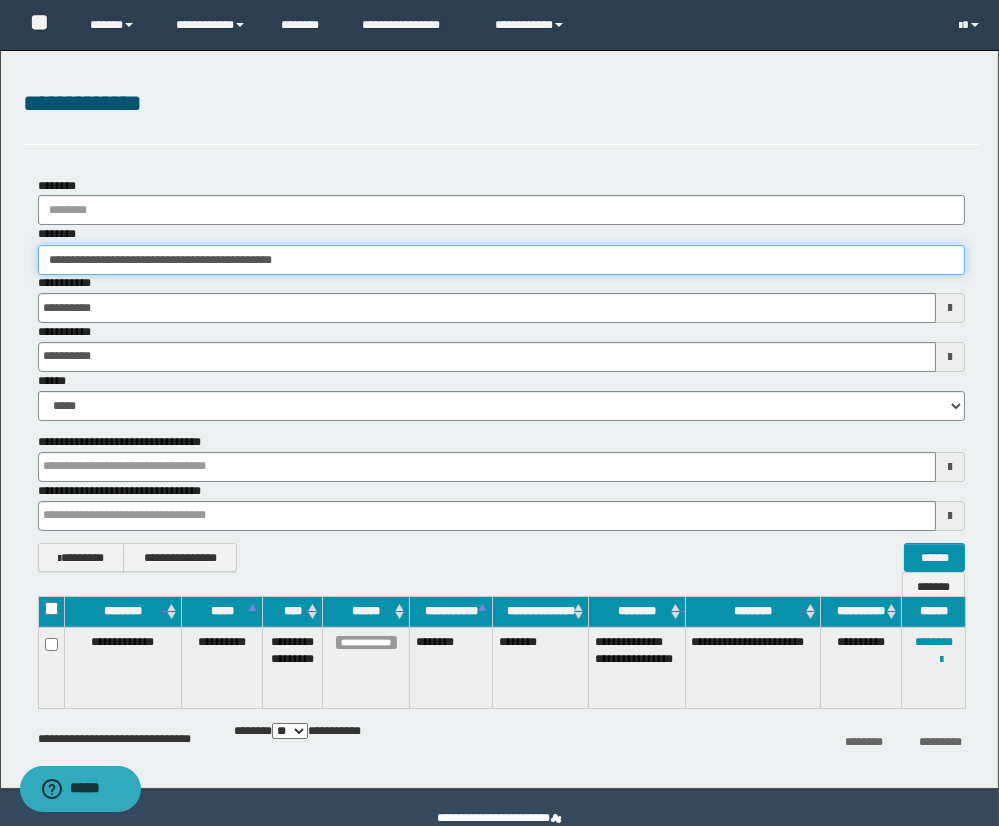 scroll, scrollTop: 0, scrollLeft: 0, axis: both 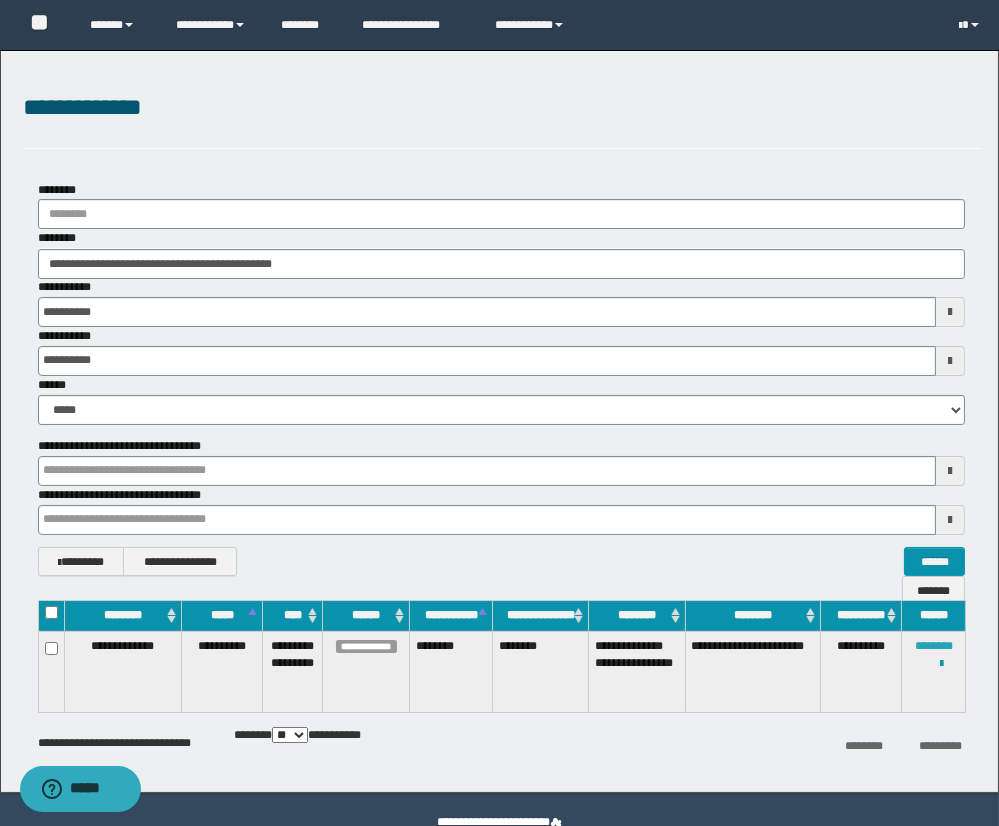 click on "********" at bounding box center (934, 646) 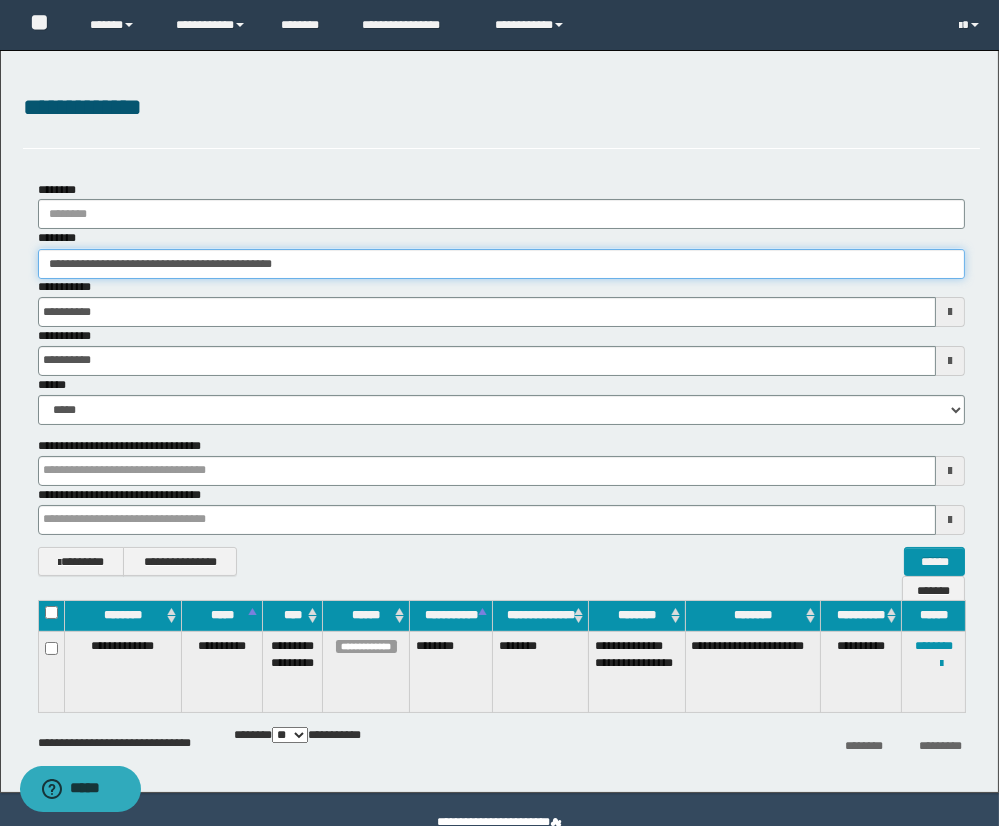 drag, startPoint x: 372, startPoint y: 269, endPoint x: -193, endPoint y: 263, distance: 565.03186 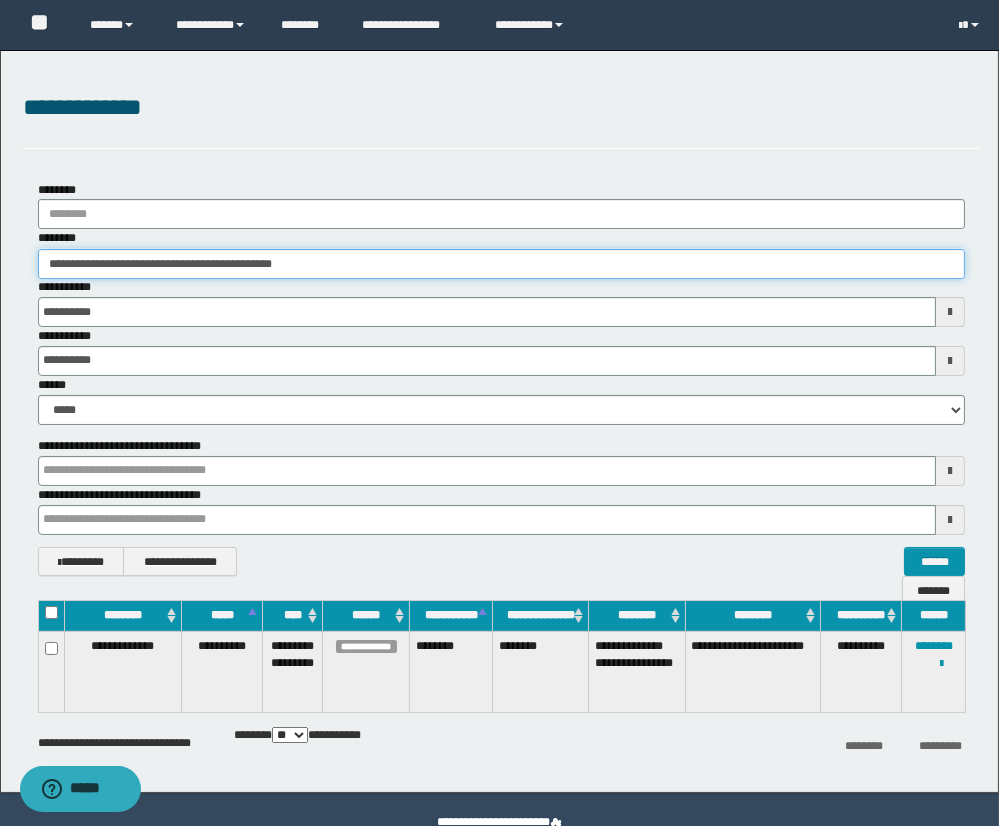 click on "**********" at bounding box center [499, 413] 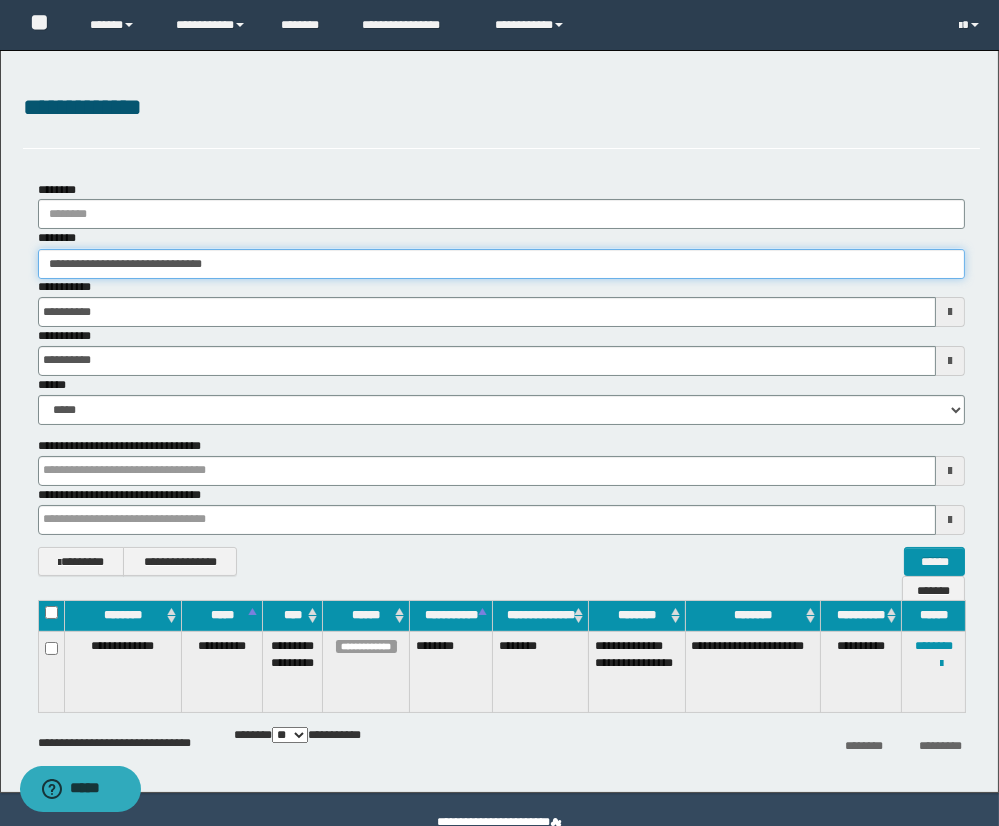 type on "**********" 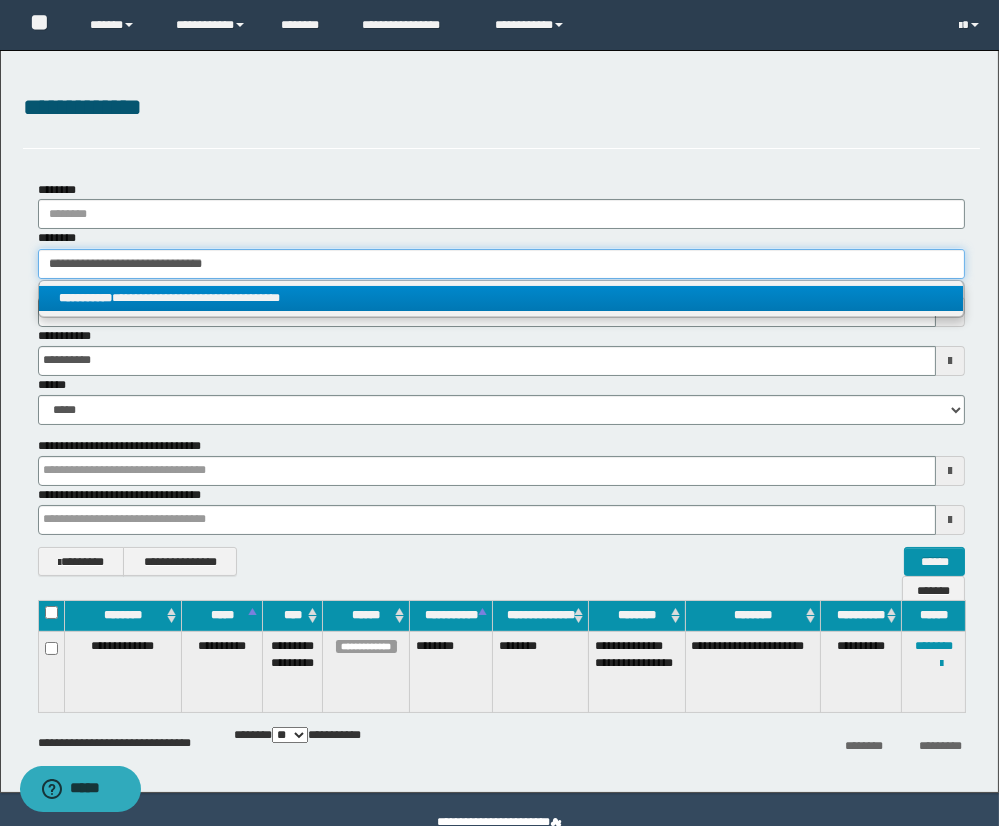 type on "**********" 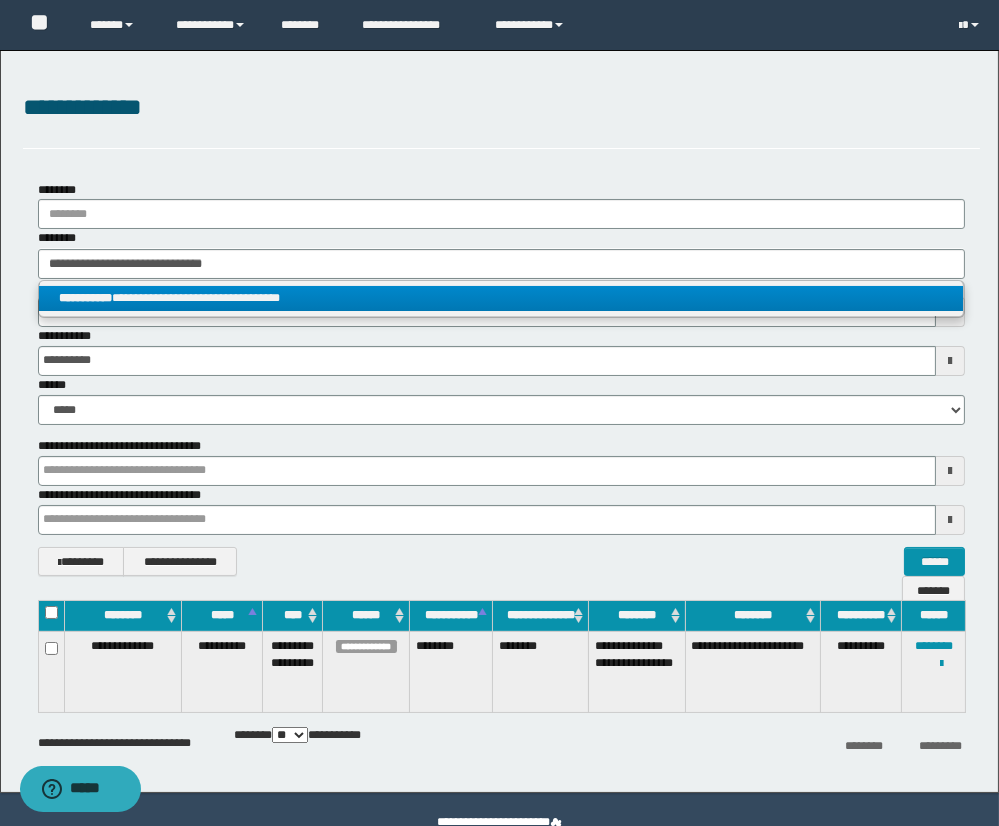 click on "**********" at bounding box center [502, 299] 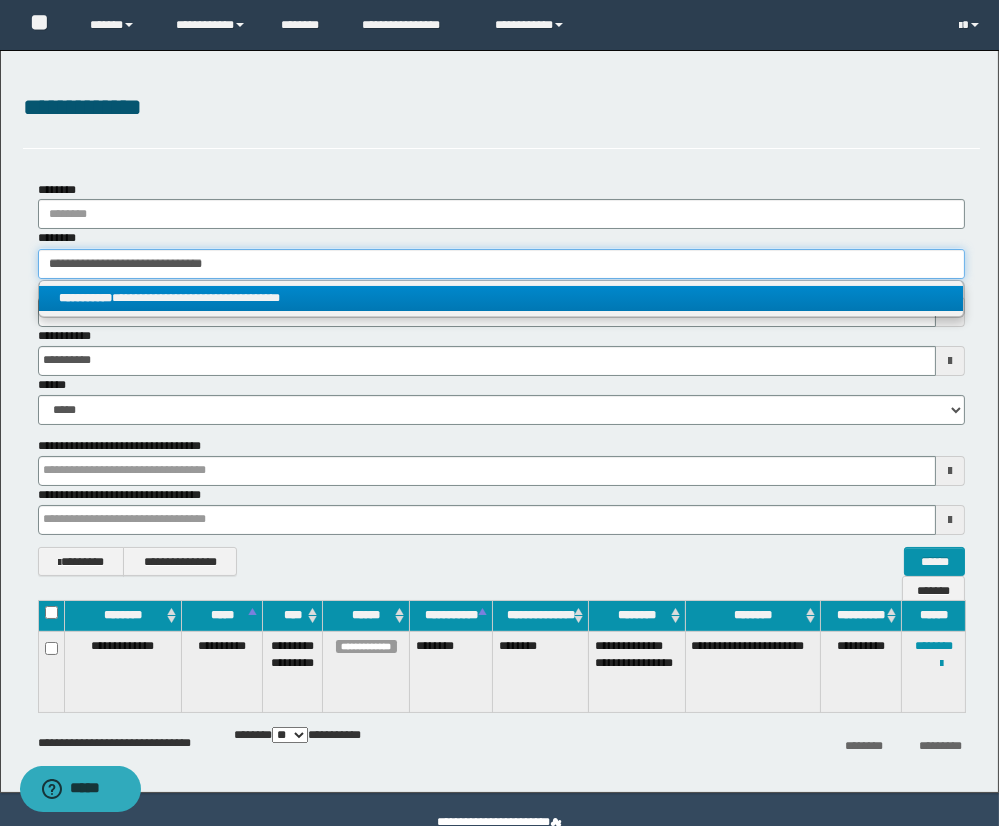 type 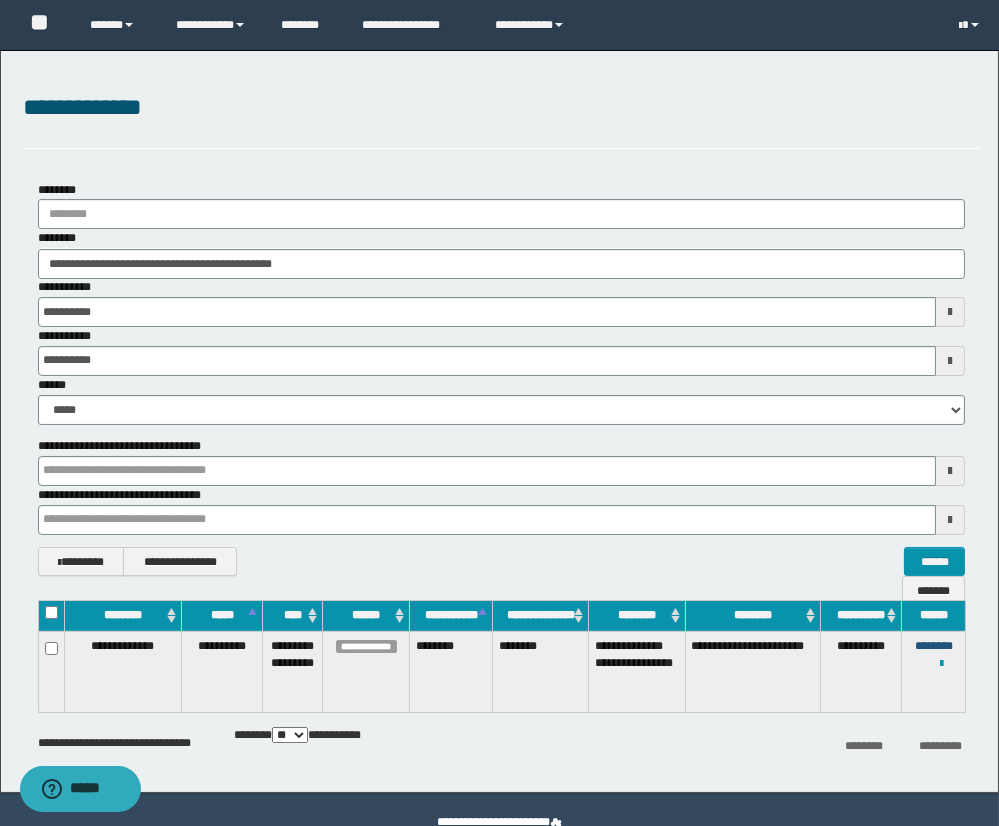 click on "********" at bounding box center (934, 646) 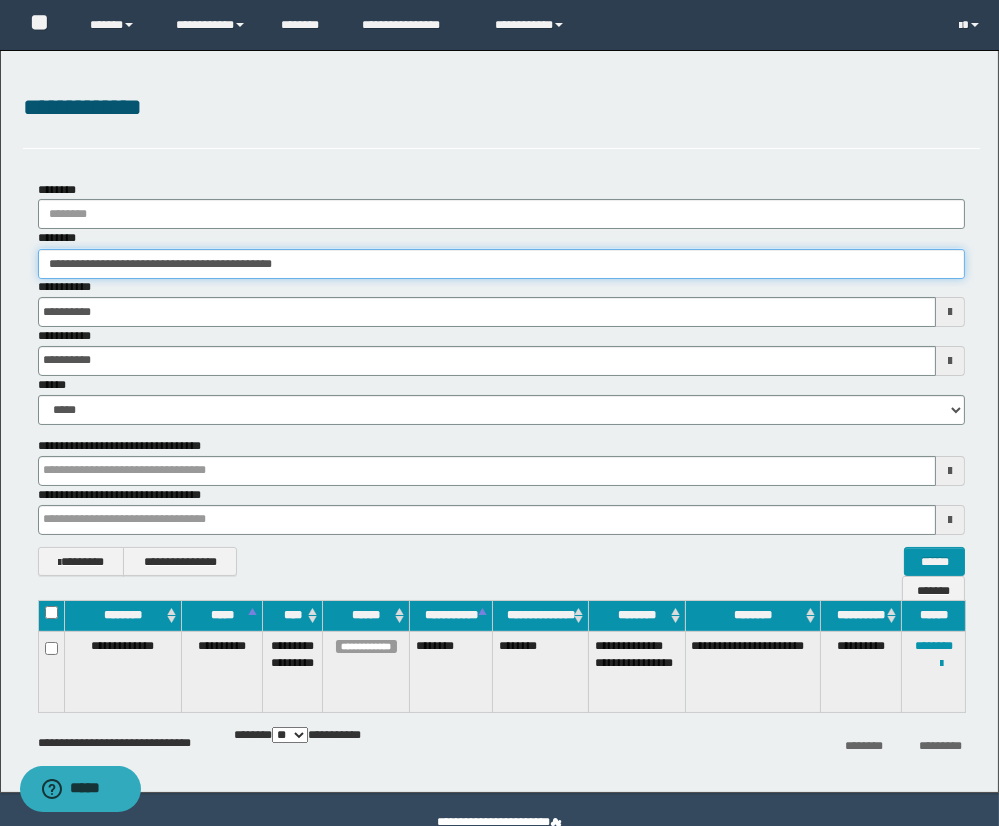 click on "**********" at bounding box center [502, 264] 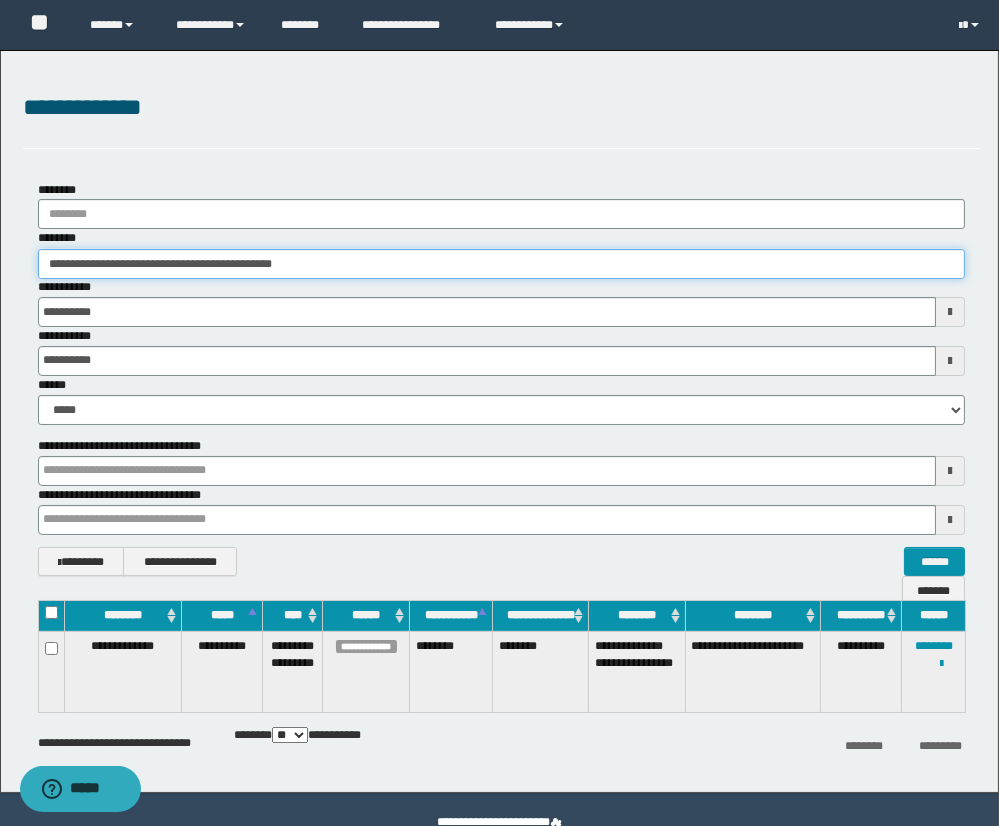 drag, startPoint x: 454, startPoint y: 264, endPoint x: -282, endPoint y: 200, distance: 738.77734 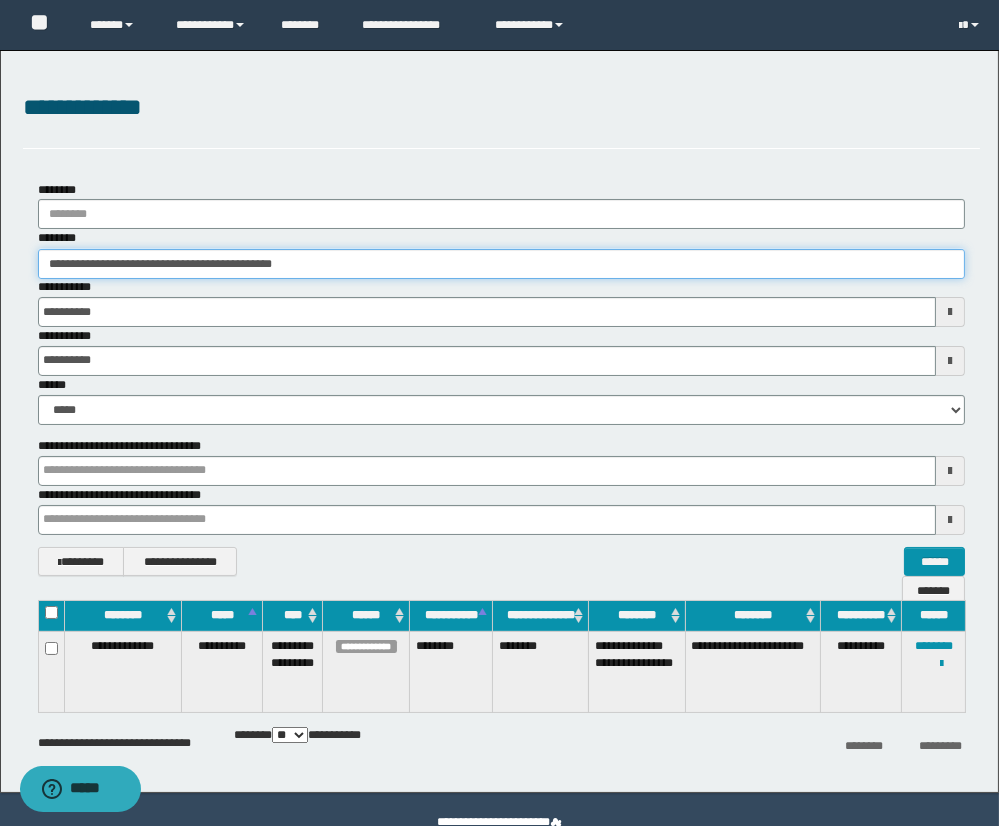 click on "**********" at bounding box center [499, 413] 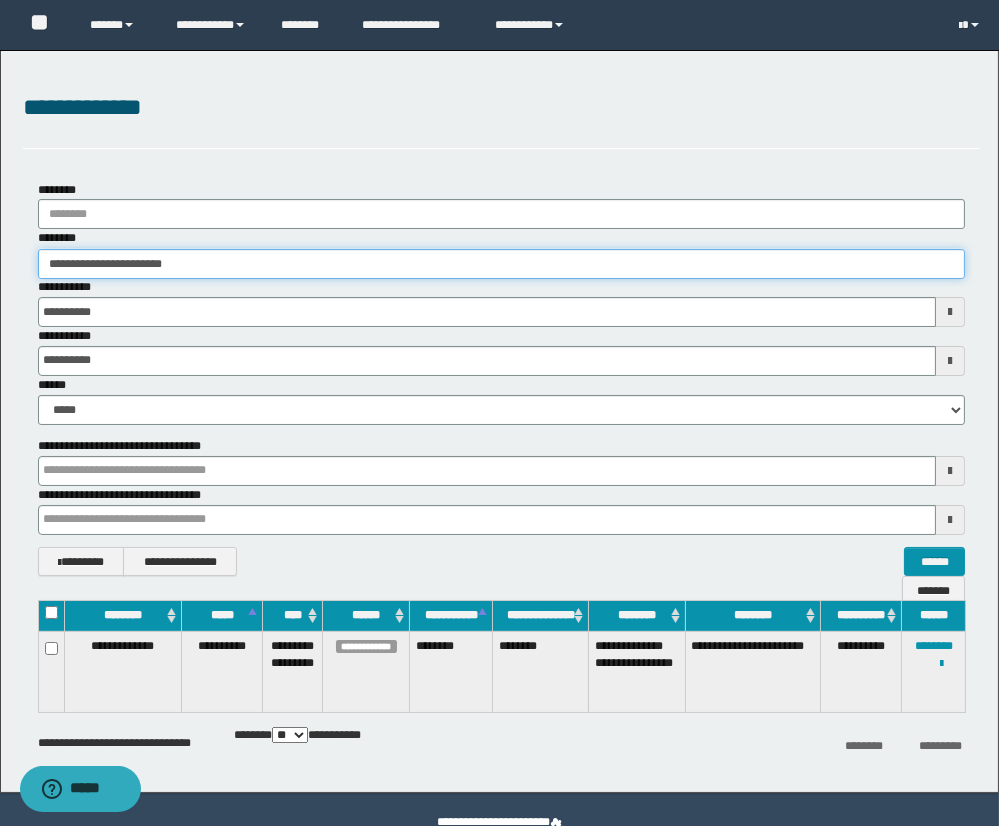 type on "**********" 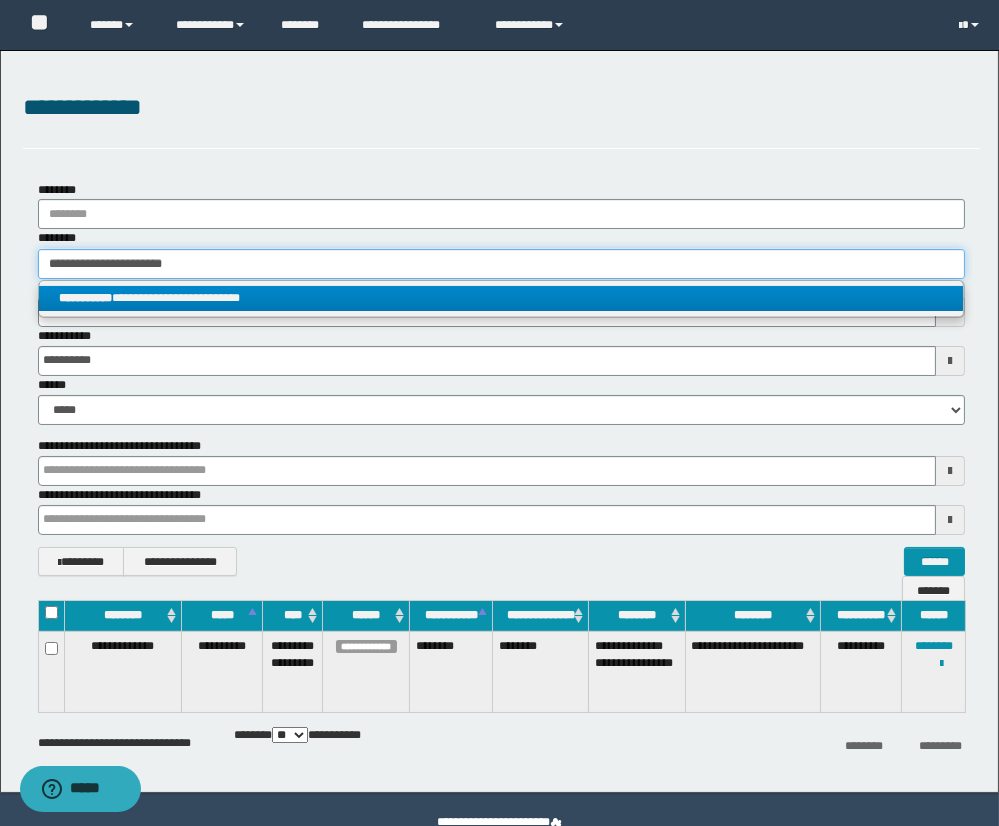 type on "**********" 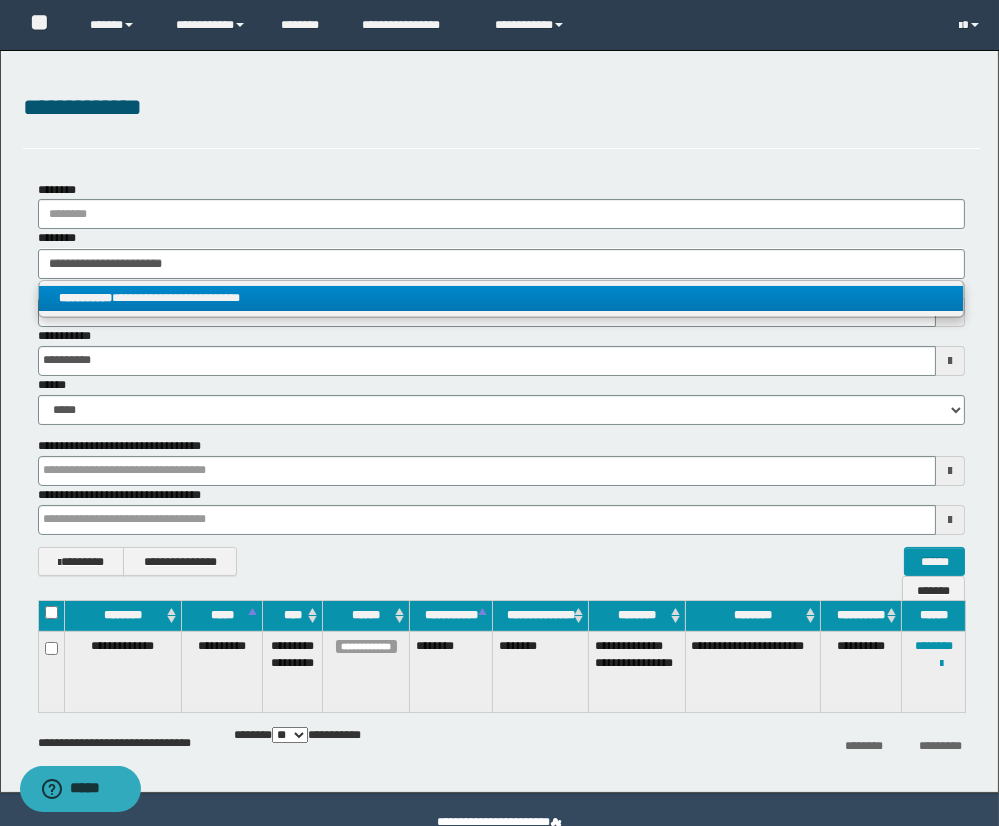 click on "**********" at bounding box center [501, 298] 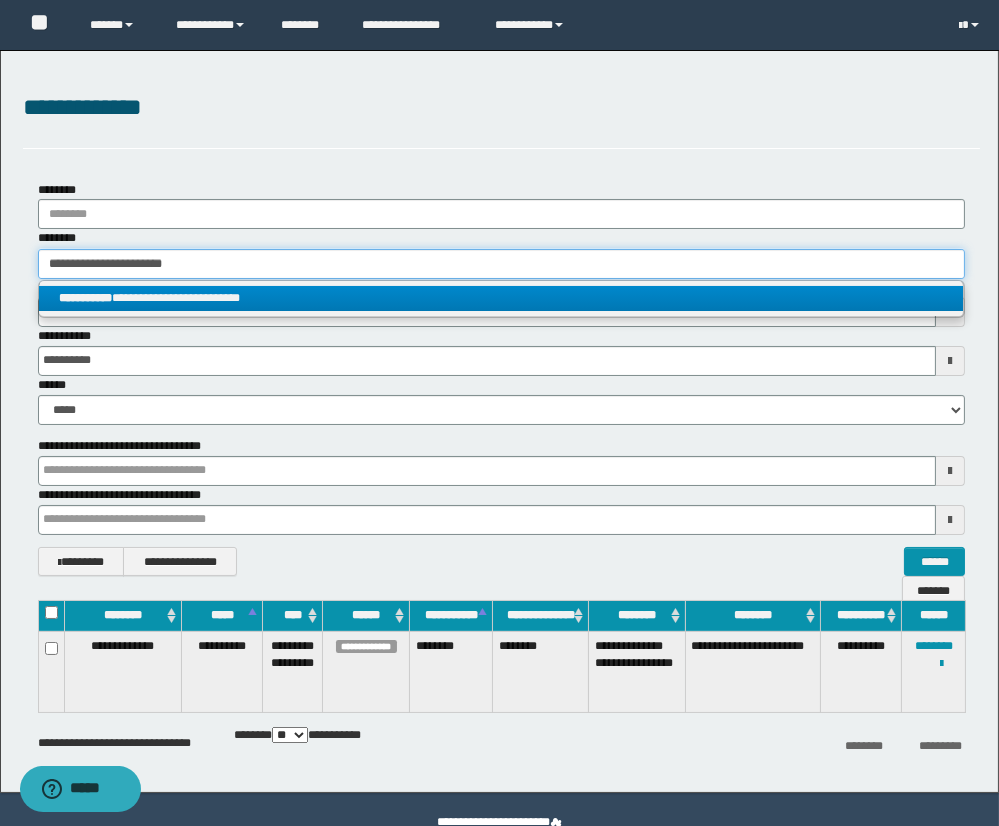 type 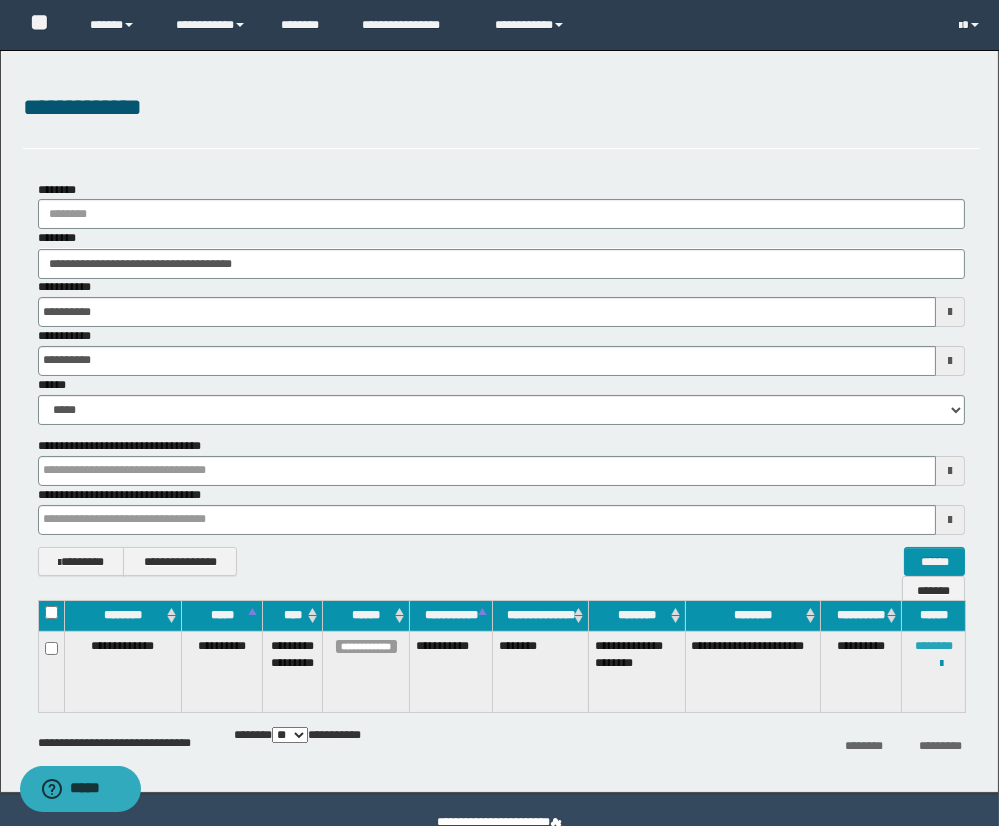 click on "********" at bounding box center [934, 646] 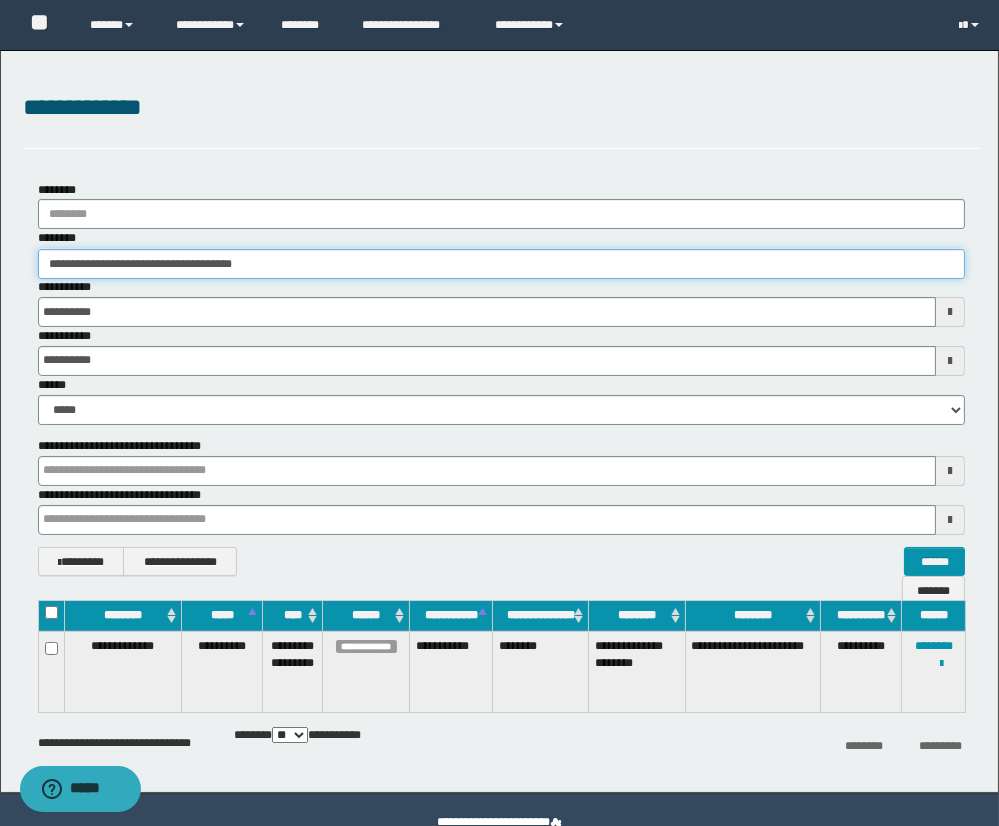 drag, startPoint x: 324, startPoint y: 269, endPoint x: -159, endPoint y: 251, distance: 483.3353 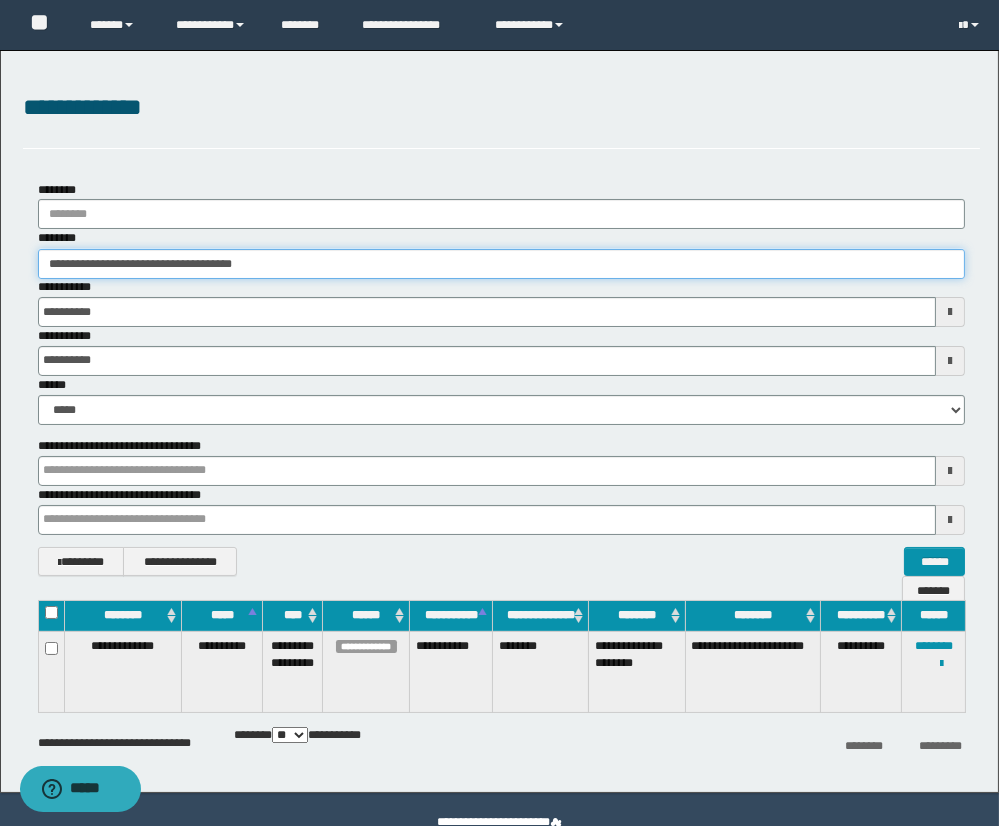 click on "**********" at bounding box center (499, 413) 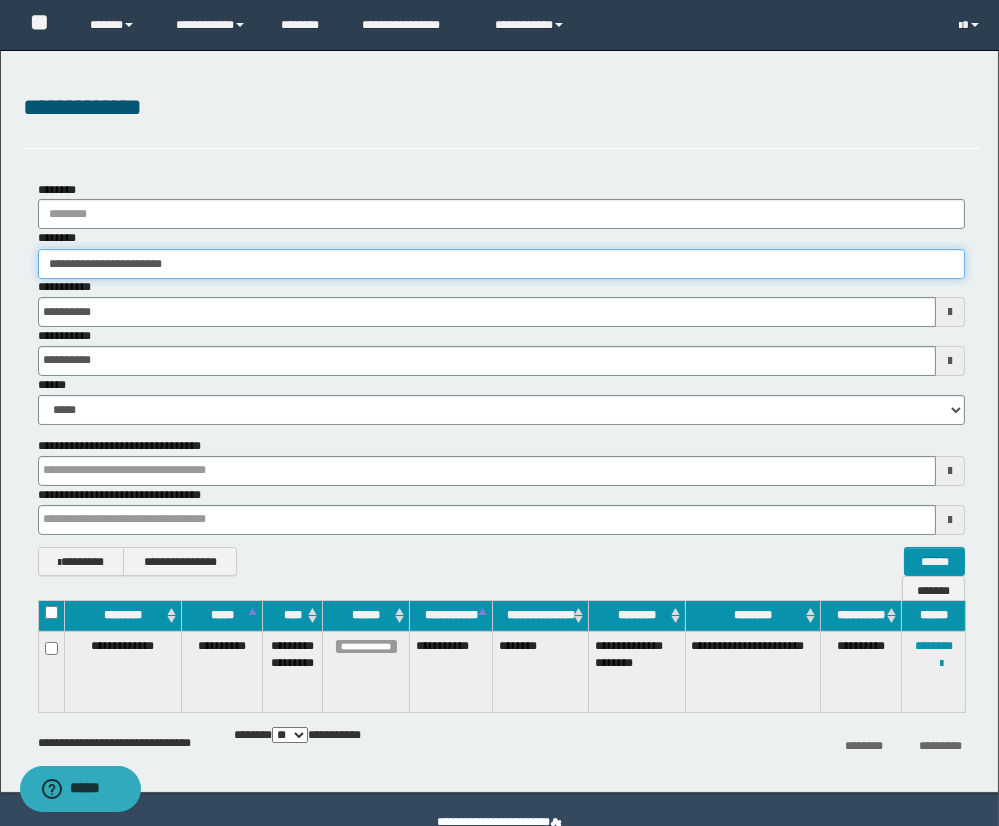 type on "**********" 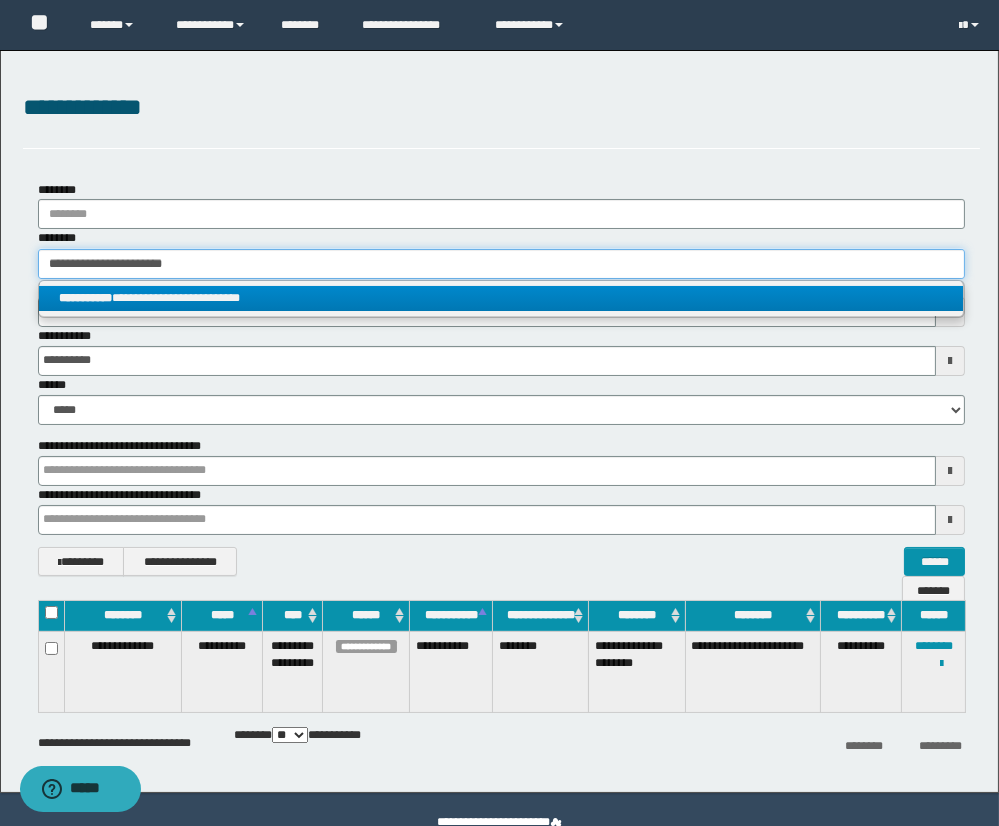 type on "**********" 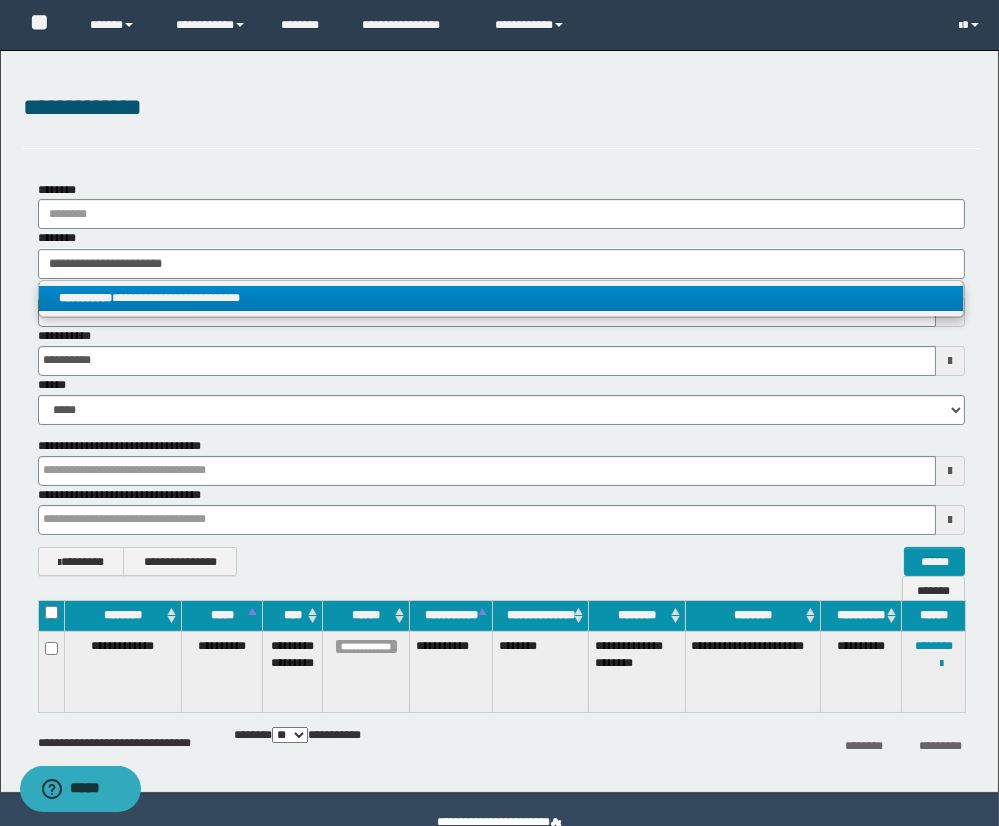 click on "**********" at bounding box center (501, 298) 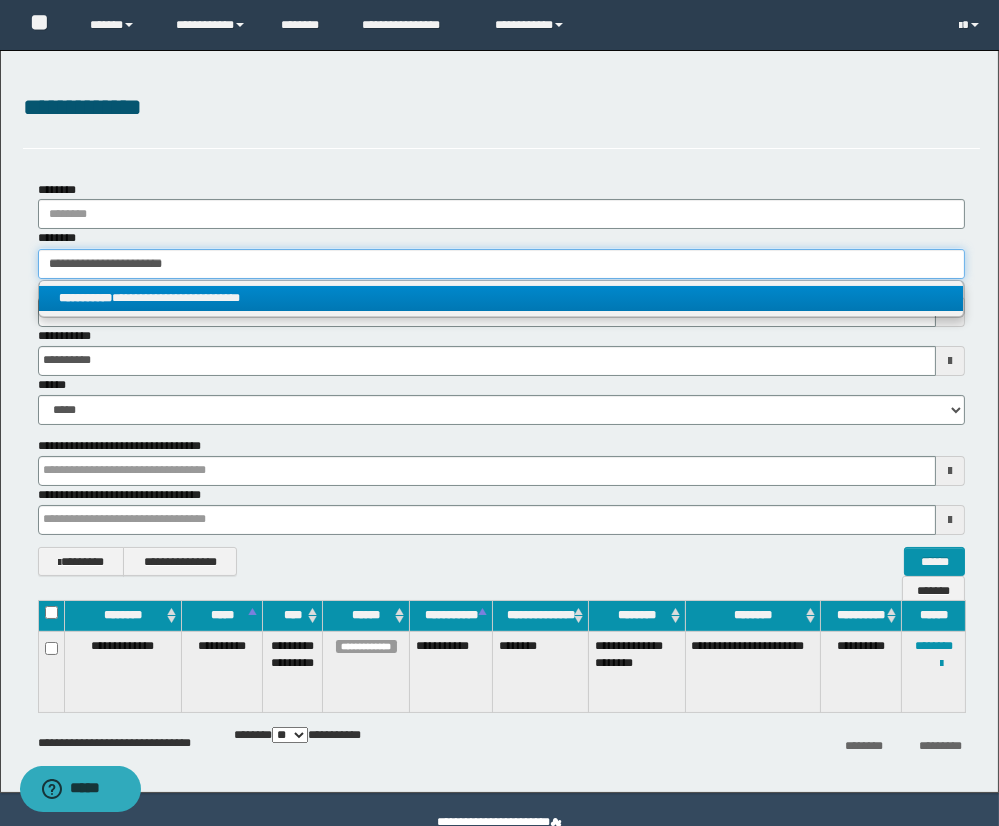 type 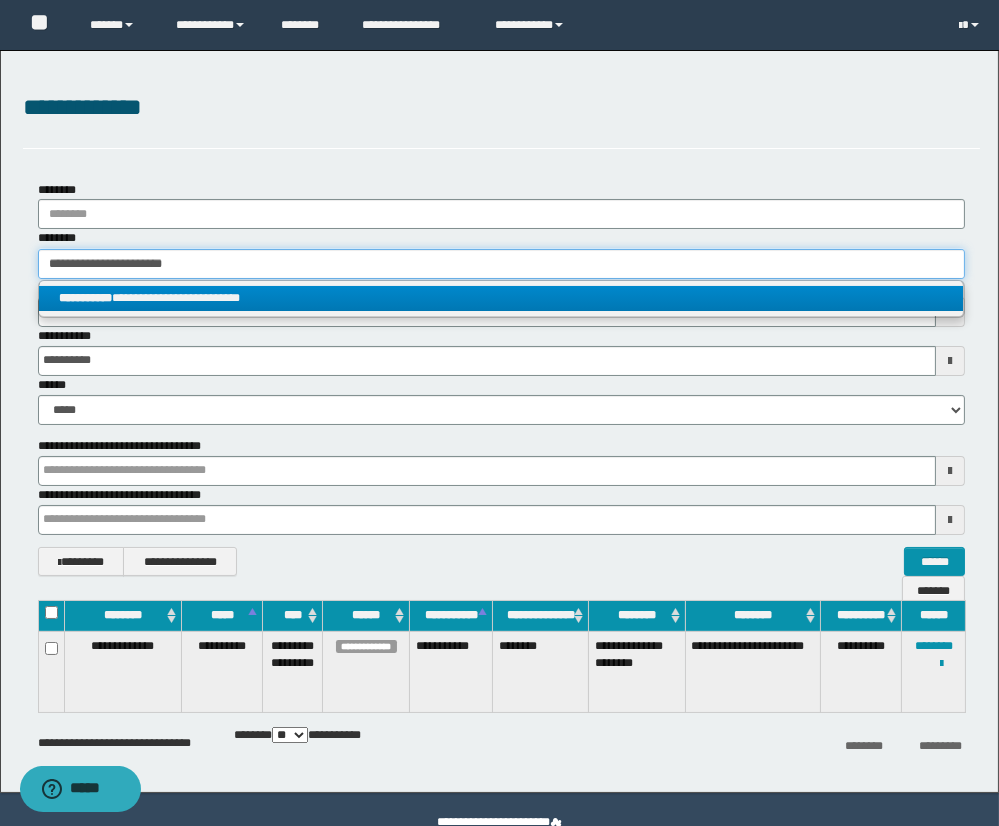 type on "**********" 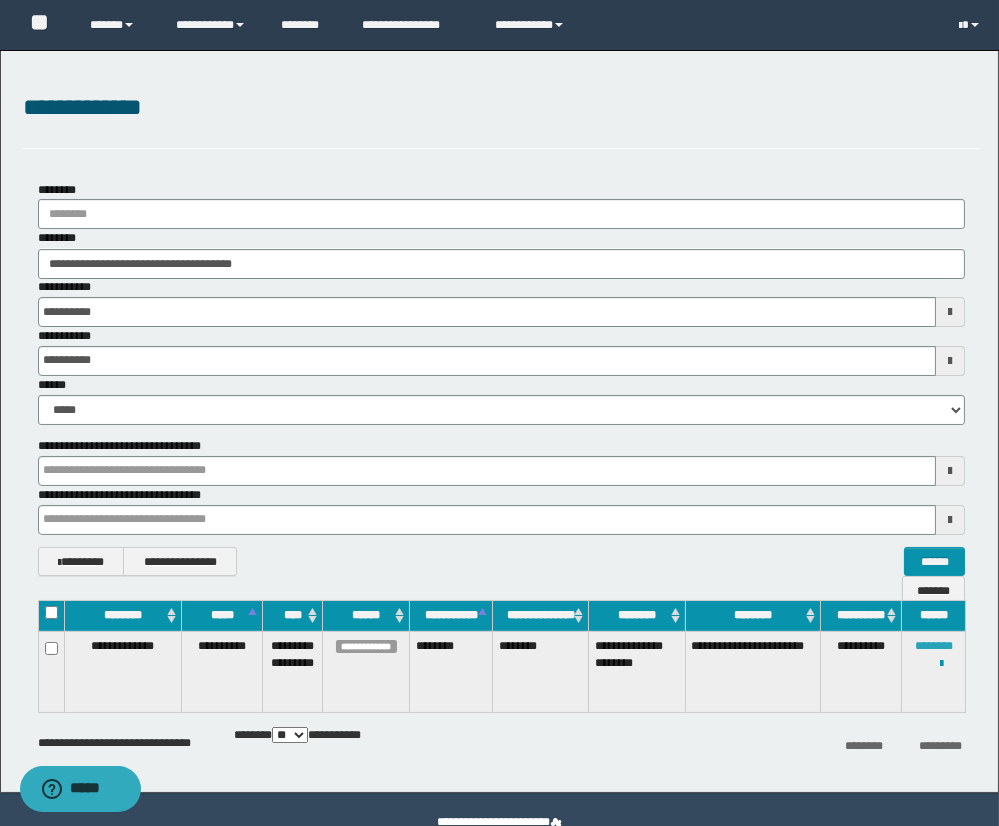 click on "********" at bounding box center (934, 646) 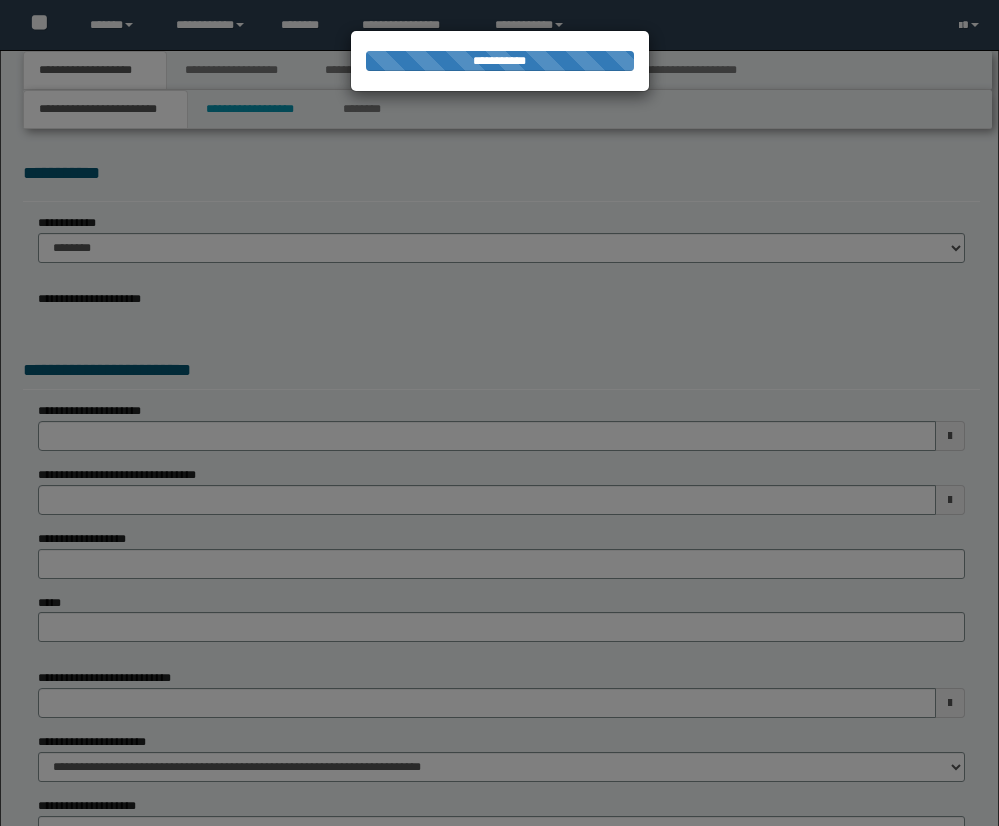 scroll, scrollTop: 0, scrollLeft: 0, axis: both 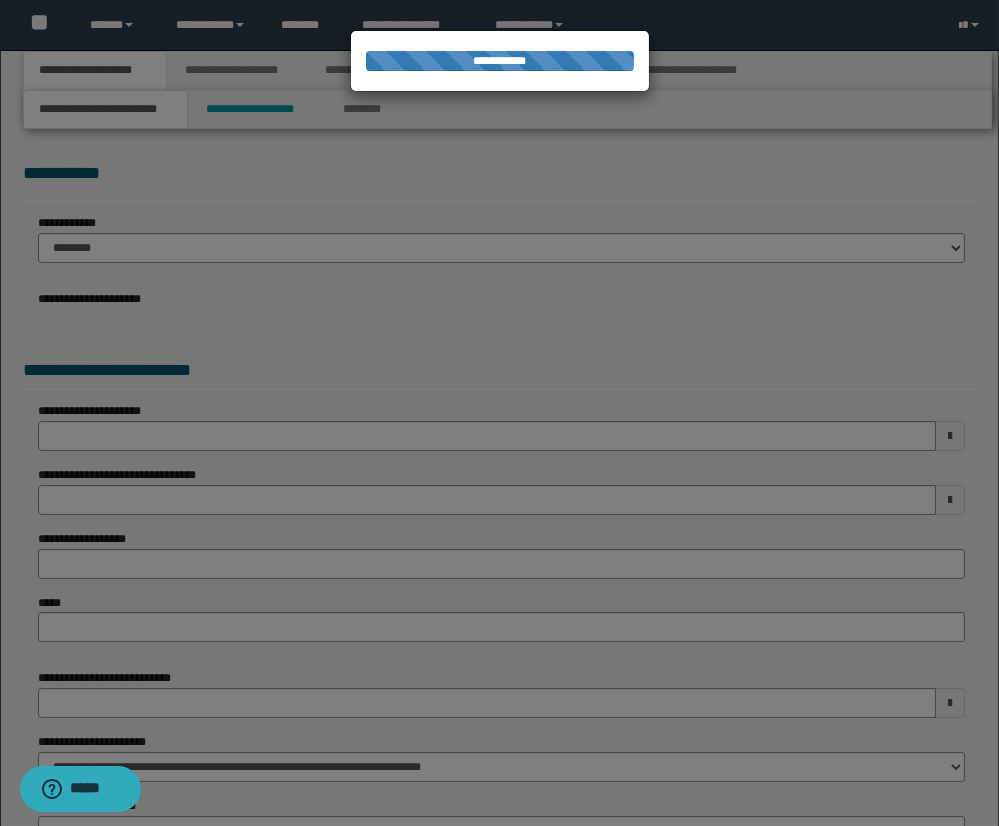 select on "*" 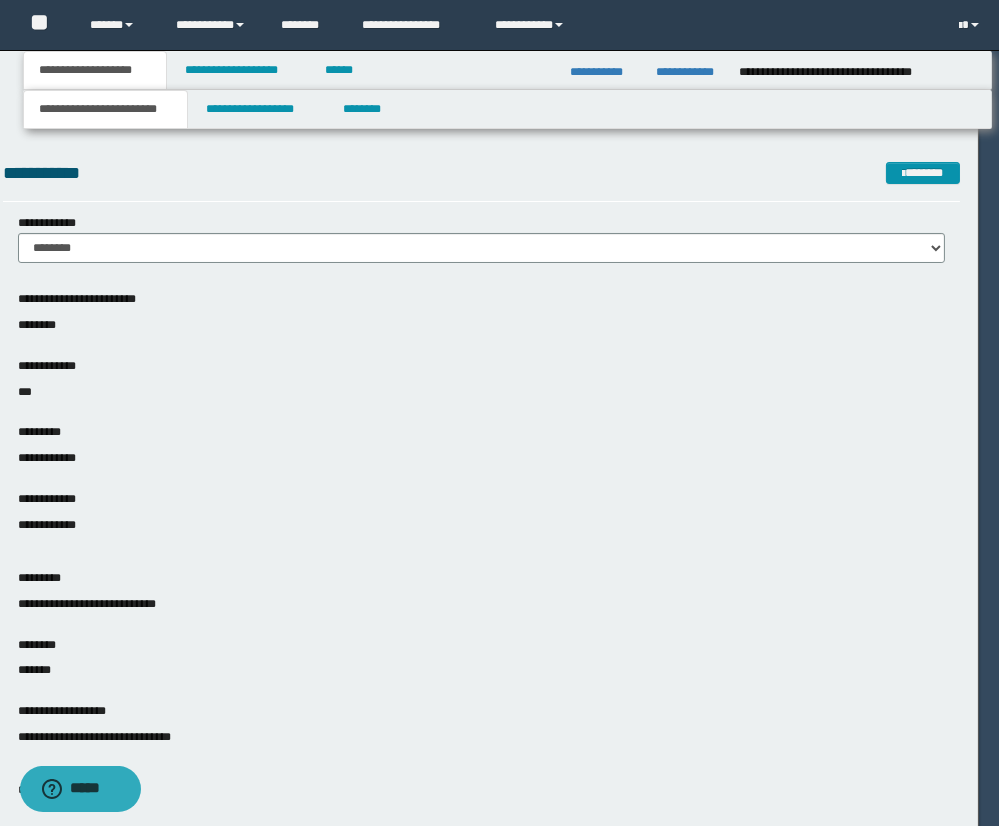 scroll, scrollTop: 0, scrollLeft: 20, axis: horizontal 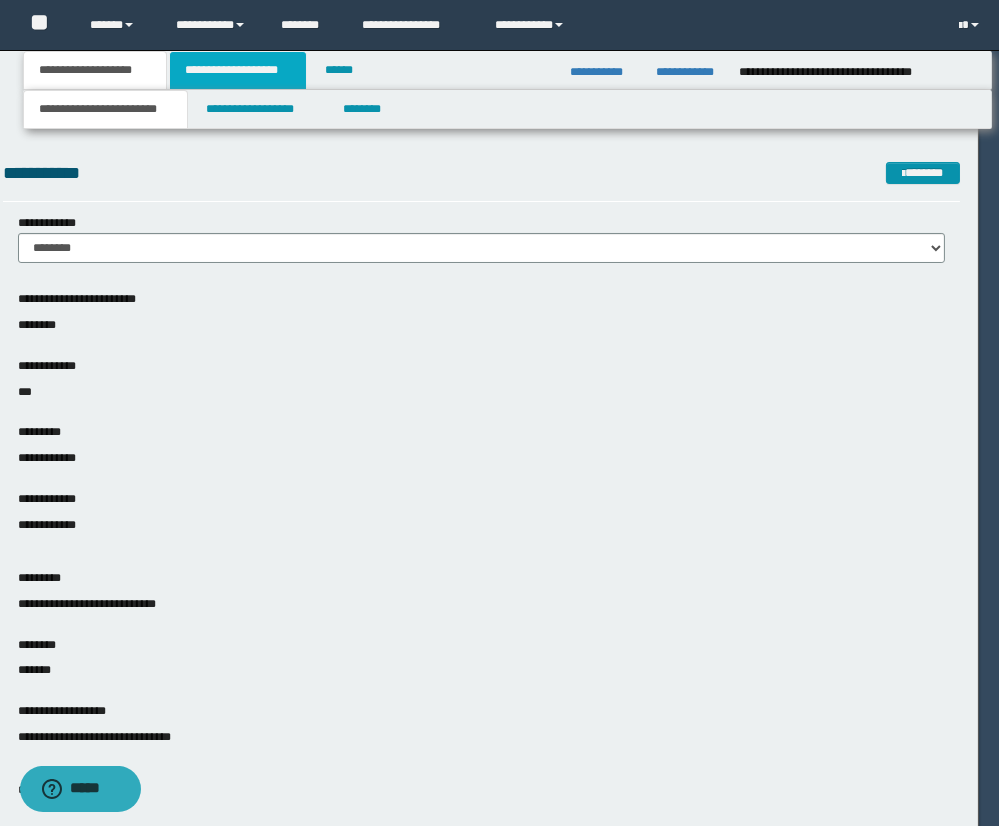 click on "**********" at bounding box center (238, 70) 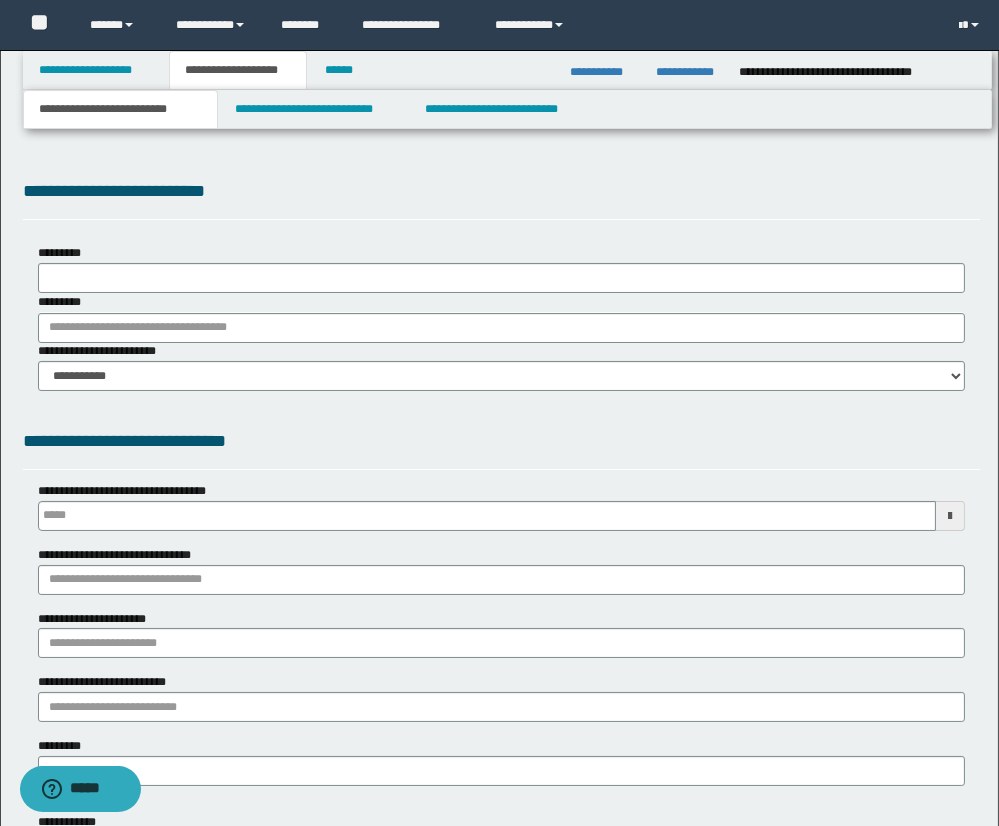 scroll, scrollTop: 0, scrollLeft: 0, axis: both 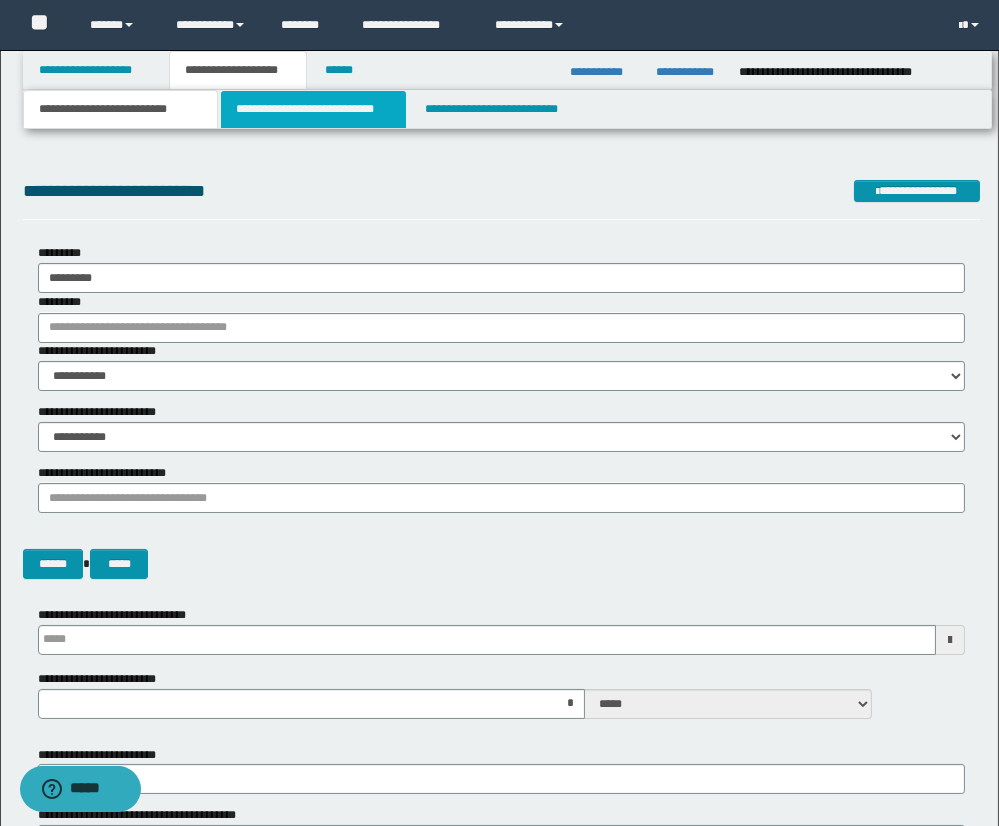 click on "**********" at bounding box center [313, 109] 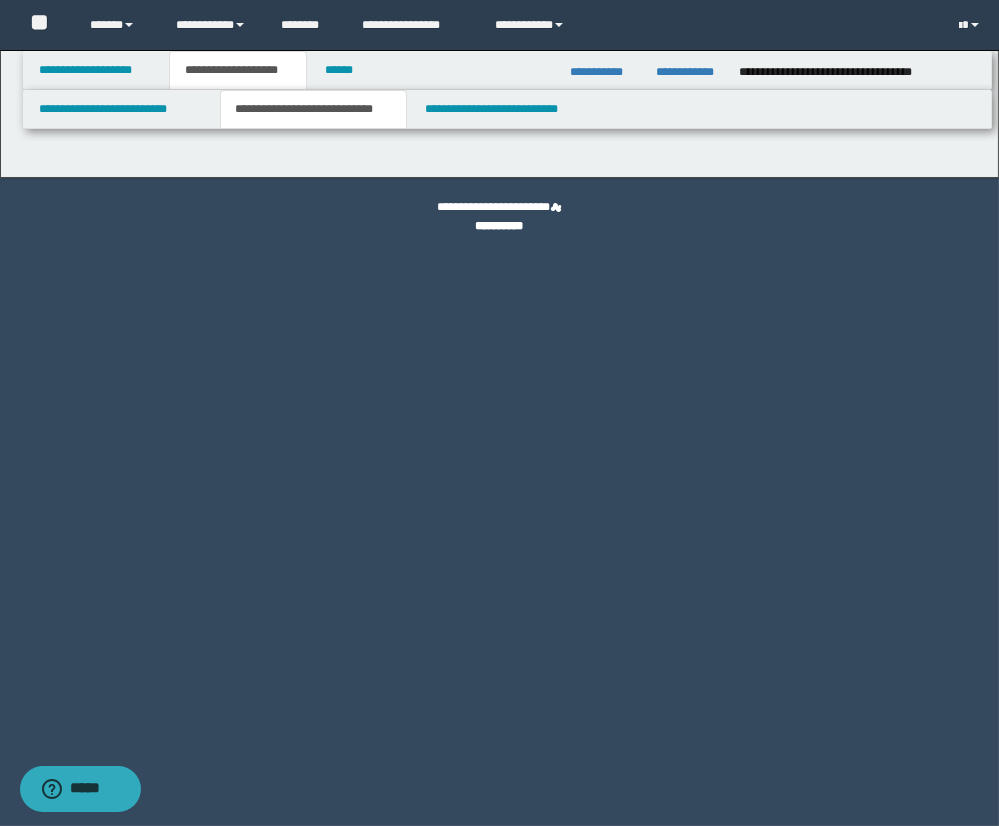 select on "*" 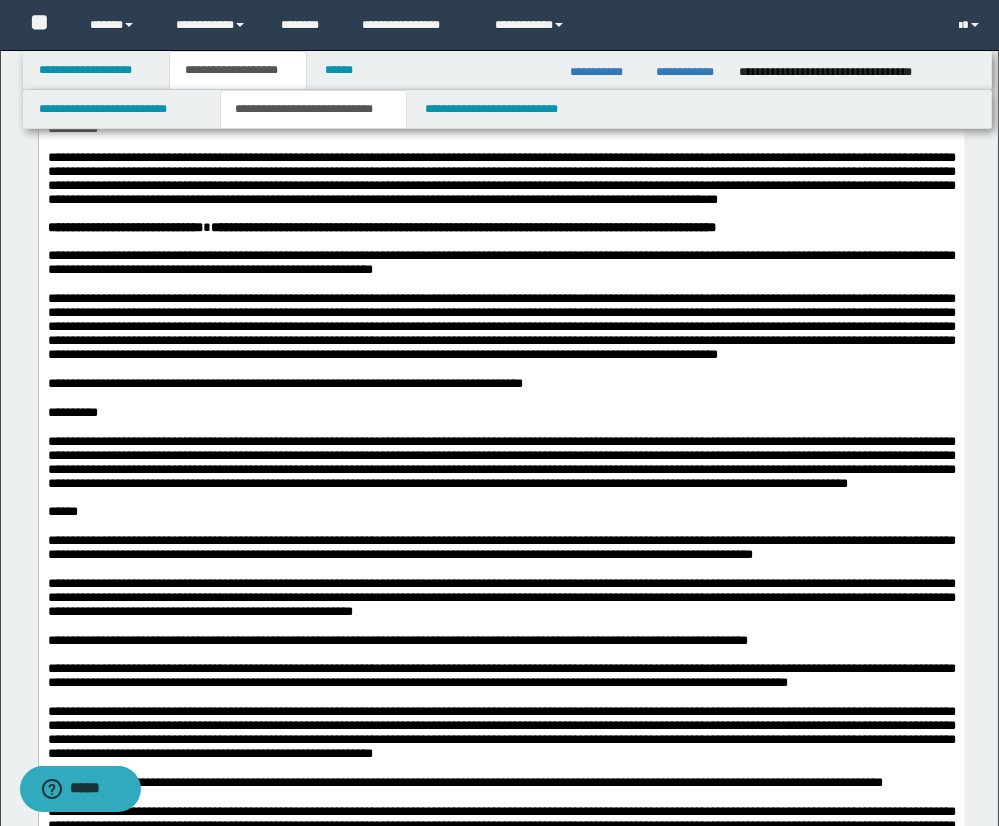 scroll, scrollTop: 919, scrollLeft: 0, axis: vertical 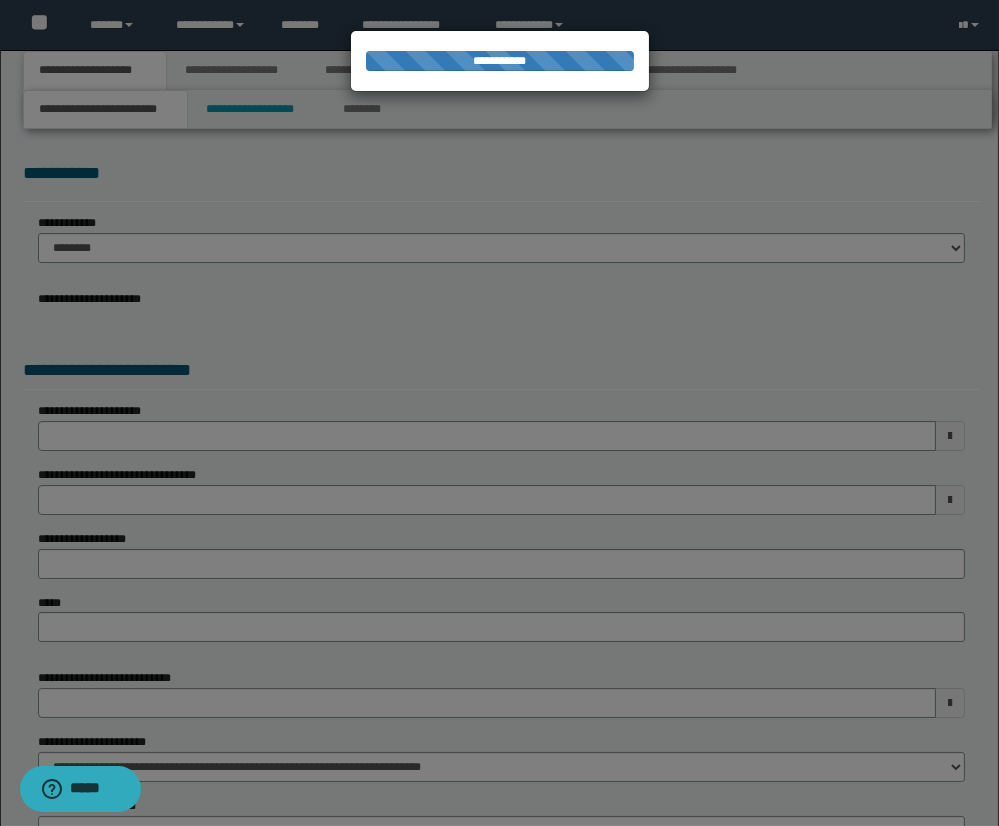 select on "*" 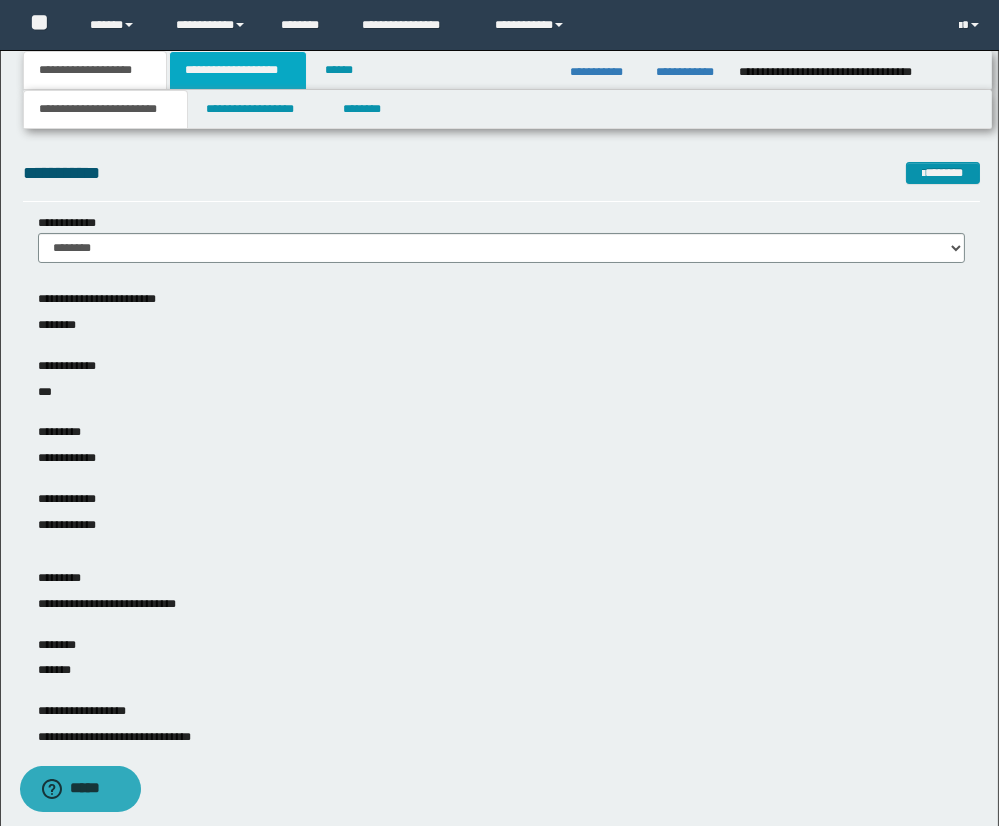 click on "**********" at bounding box center (238, 70) 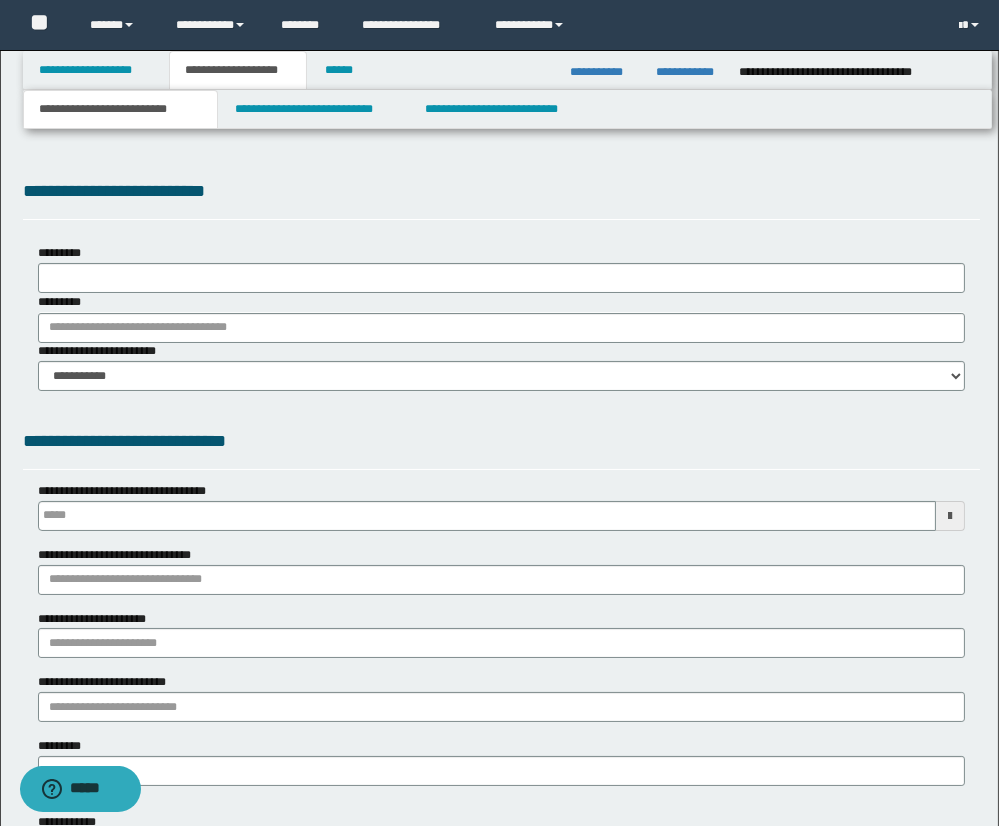 type 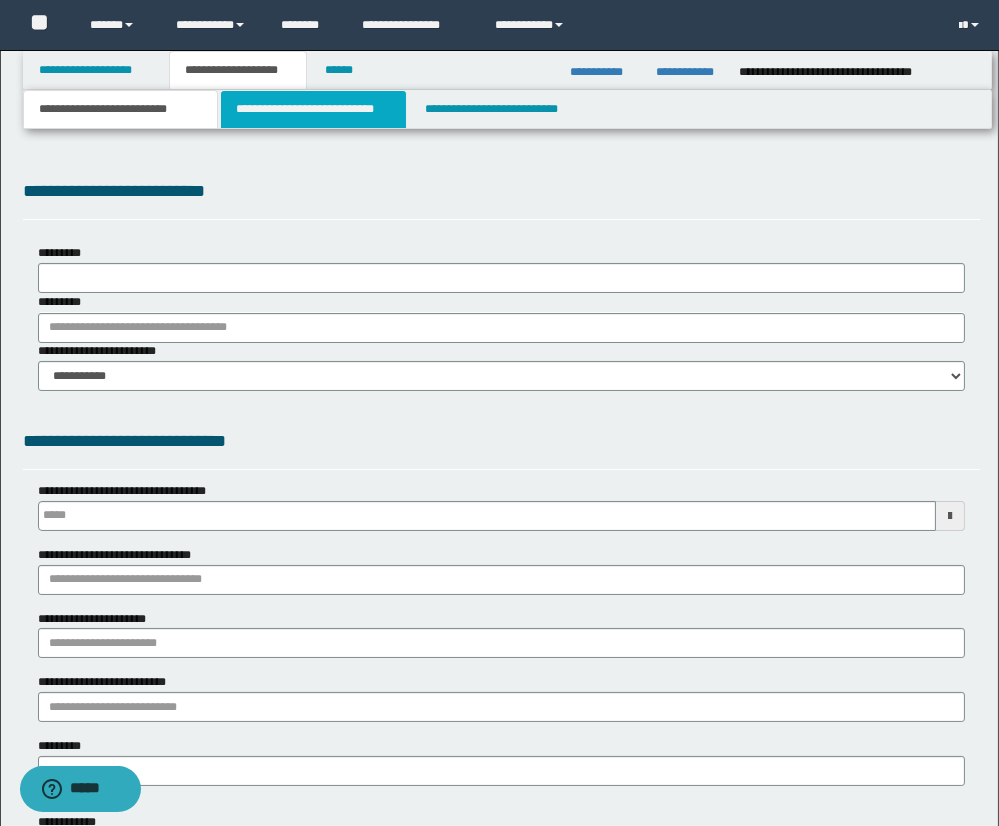 type on "*********" 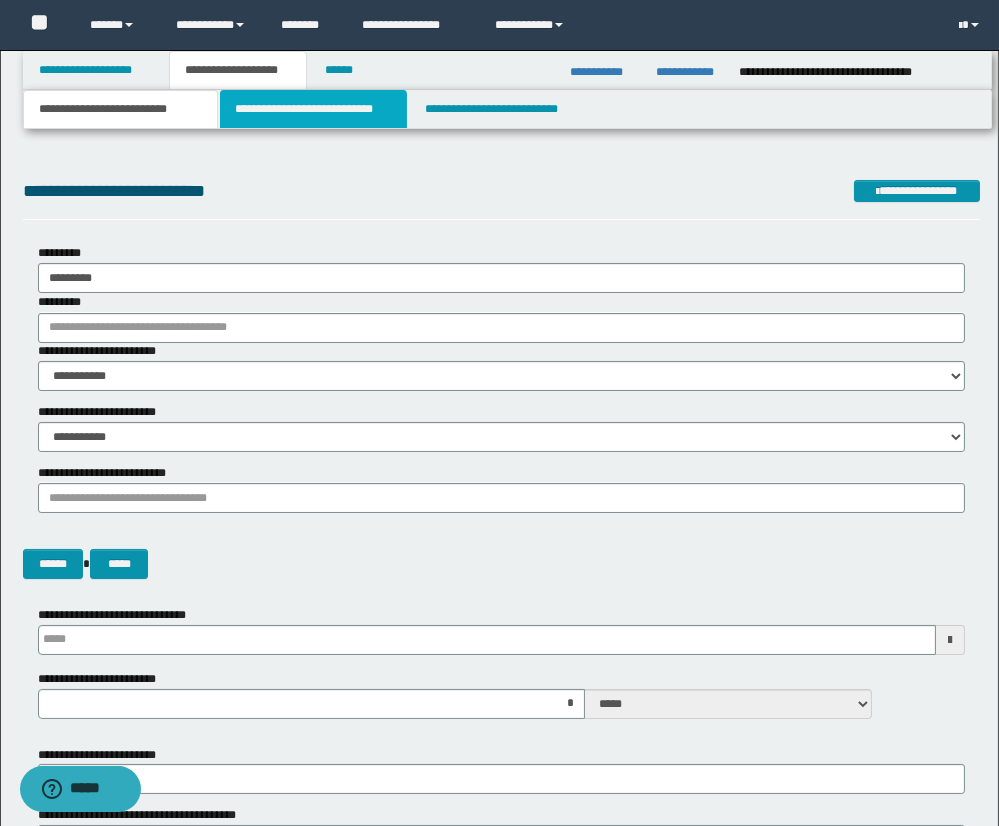 drag, startPoint x: 285, startPoint y: 109, endPoint x: 356, endPoint y: 275, distance: 180.54639 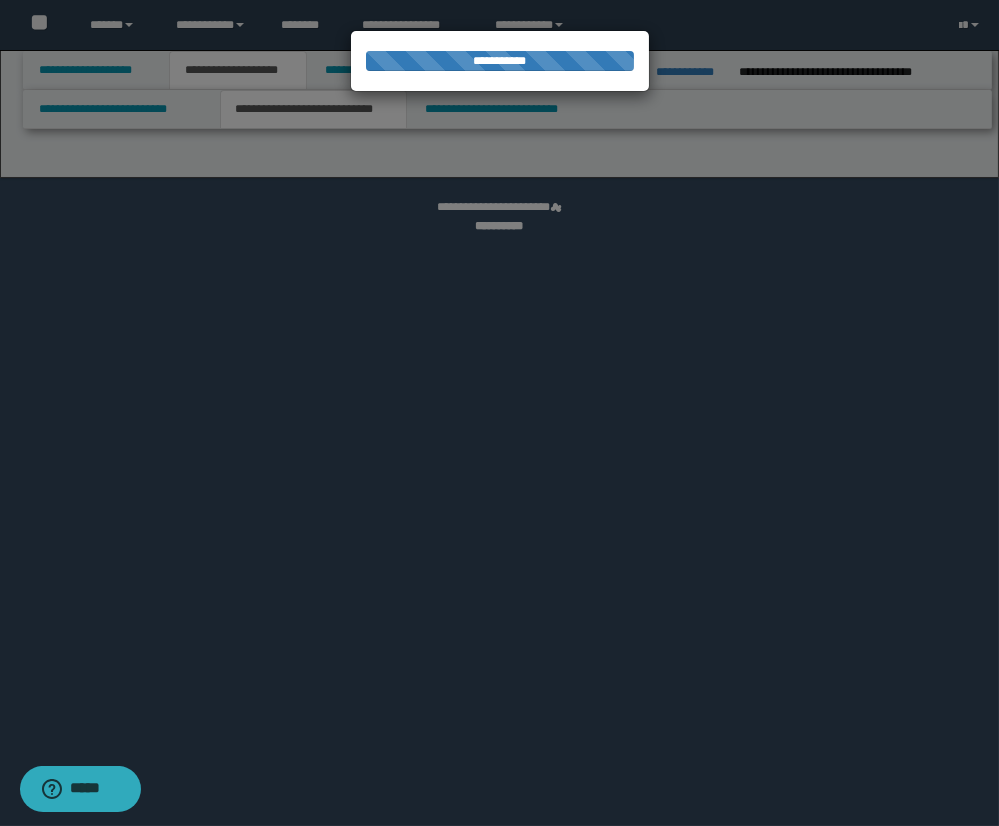 select on "*" 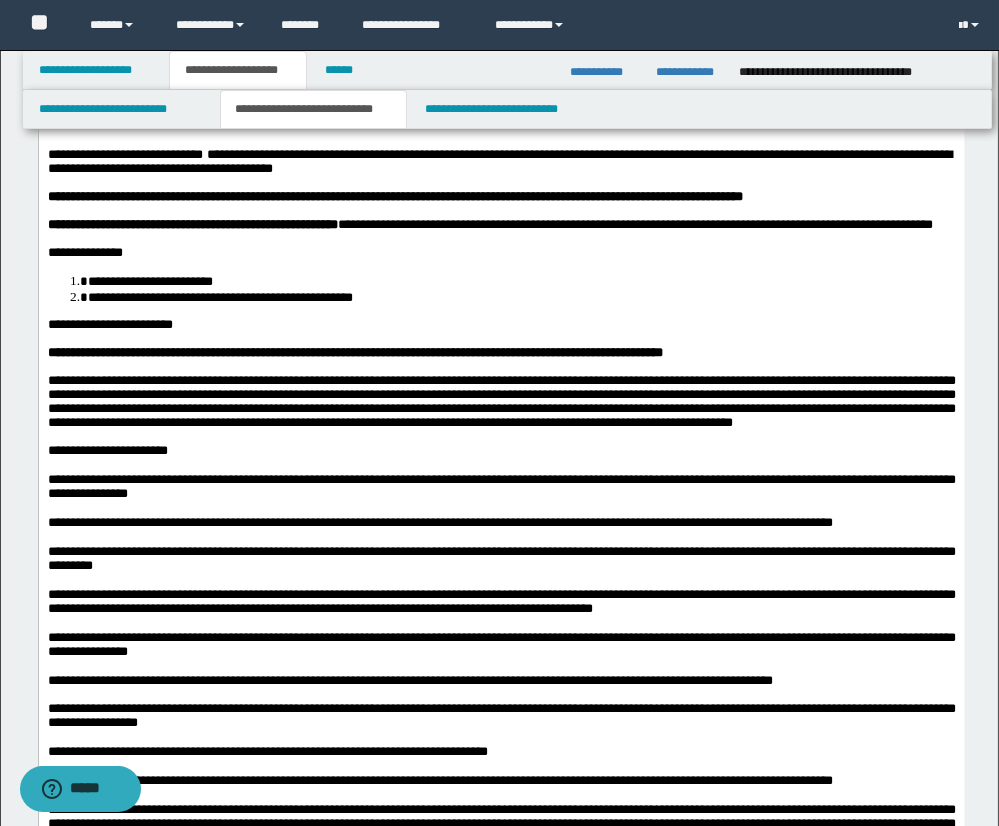 scroll, scrollTop: 0, scrollLeft: 0, axis: both 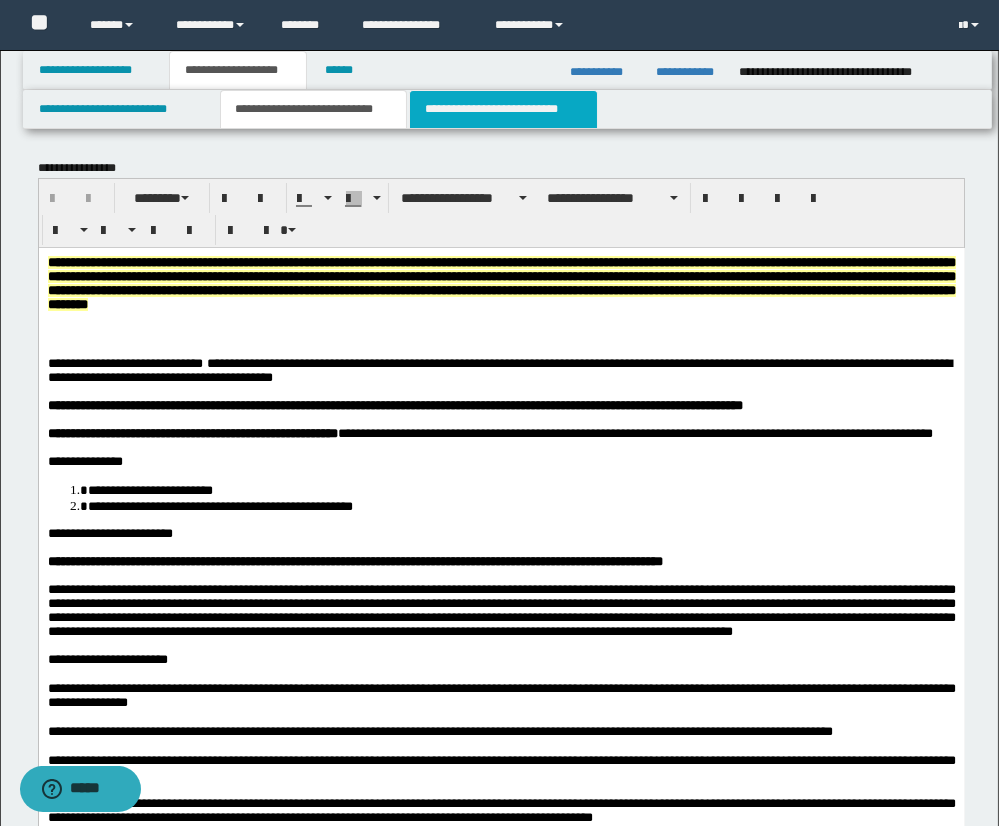 click on "**********" at bounding box center [503, 109] 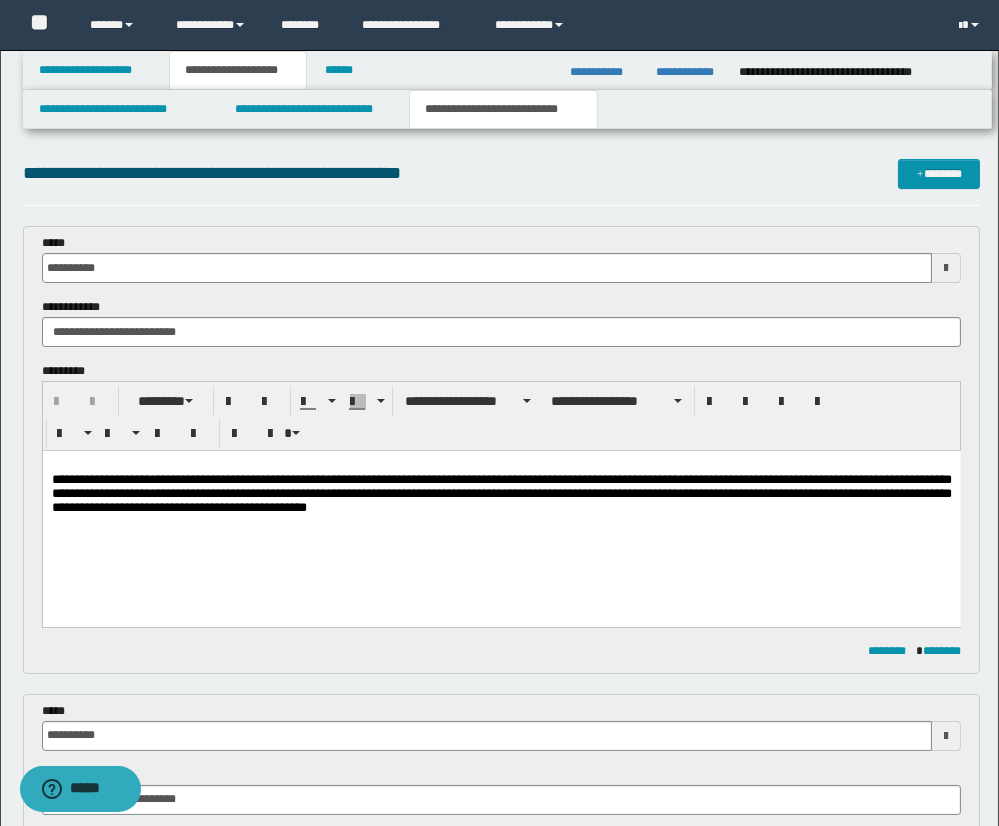 scroll, scrollTop: 0, scrollLeft: 0, axis: both 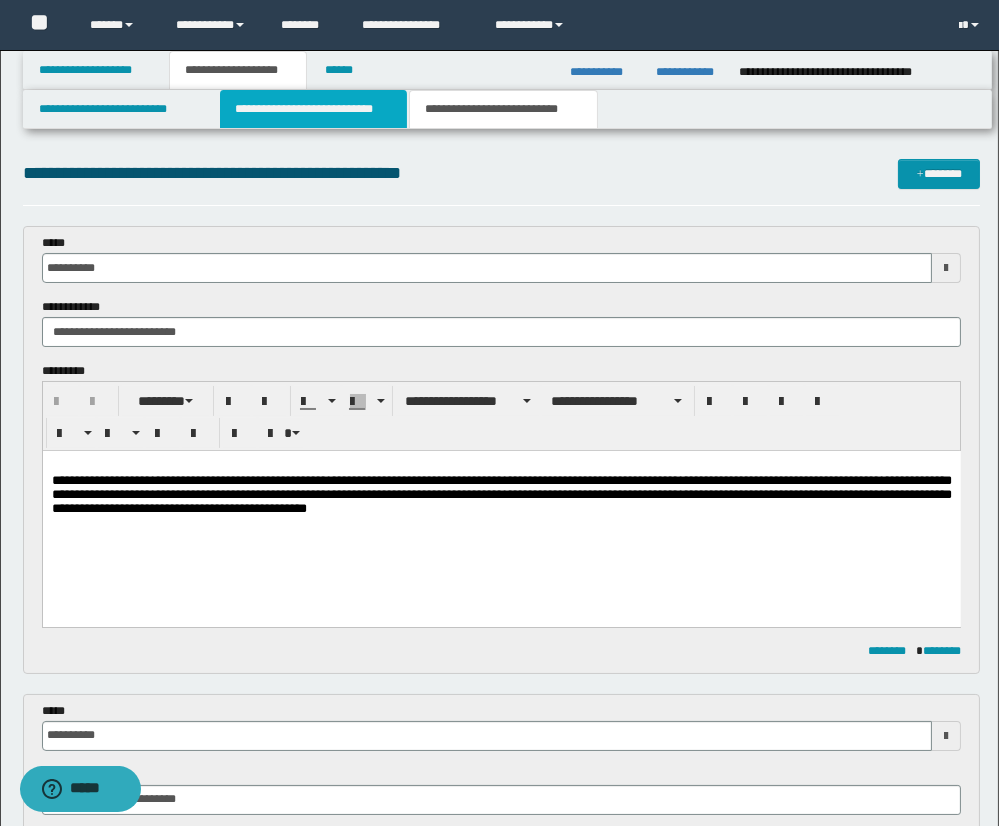 drag, startPoint x: 299, startPoint y: 111, endPoint x: 437, endPoint y: 223, distance: 177.73013 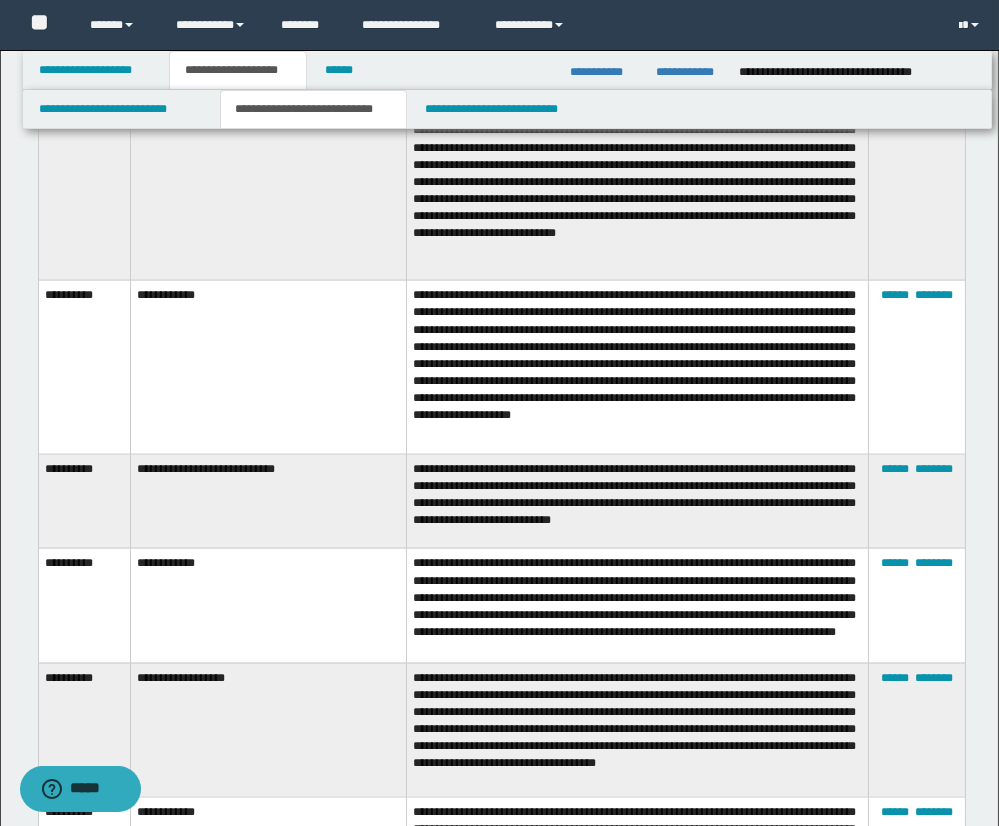 scroll, scrollTop: 4572, scrollLeft: 0, axis: vertical 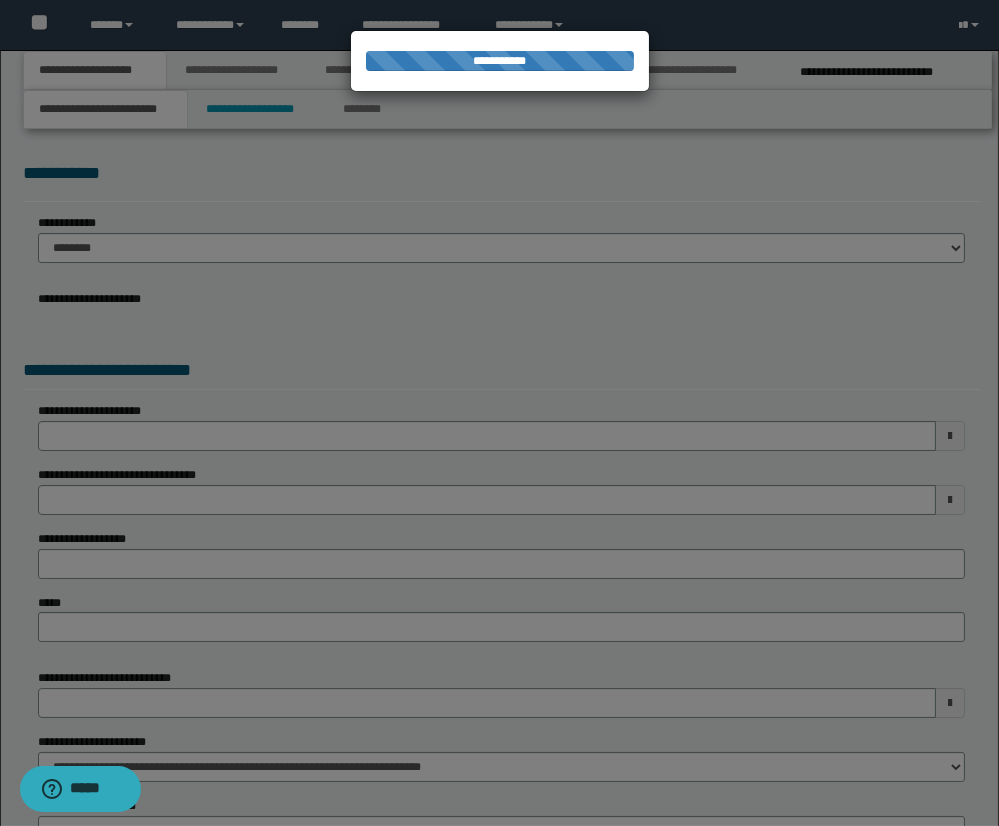 select on "*" 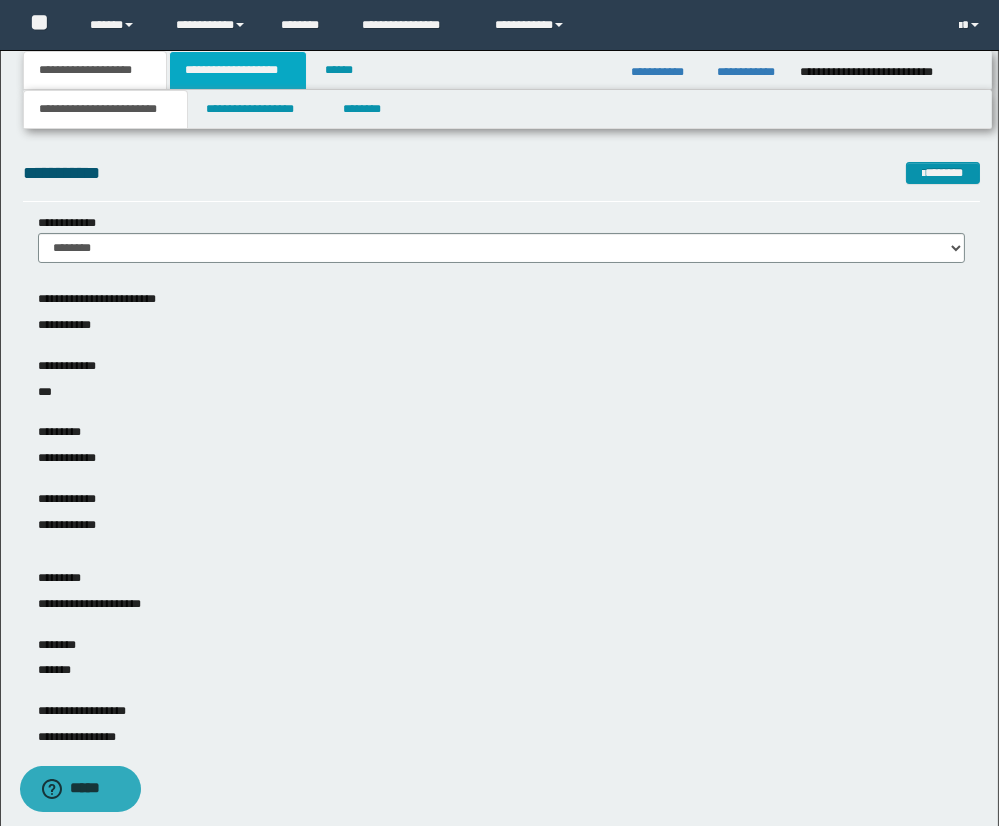 click on "**********" at bounding box center (238, 70) 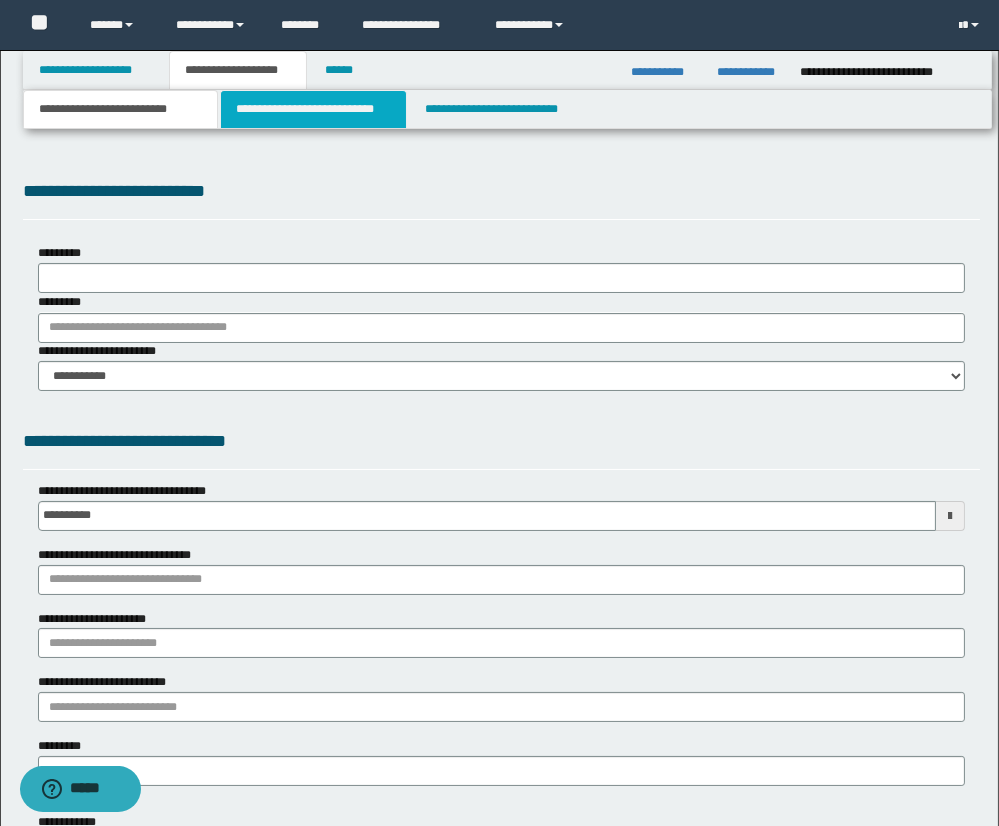 scroll, scrollTop: 0, scrollLeft: 0, axis: both 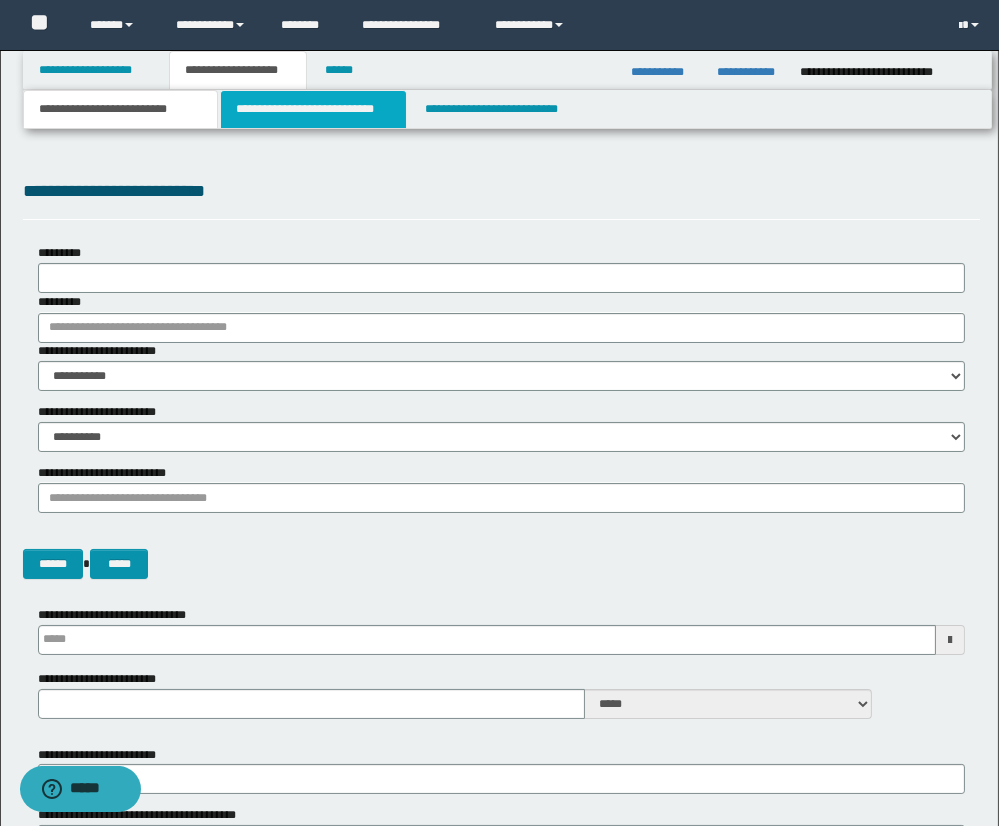 click on "**********" at bounding box center (313, 109) 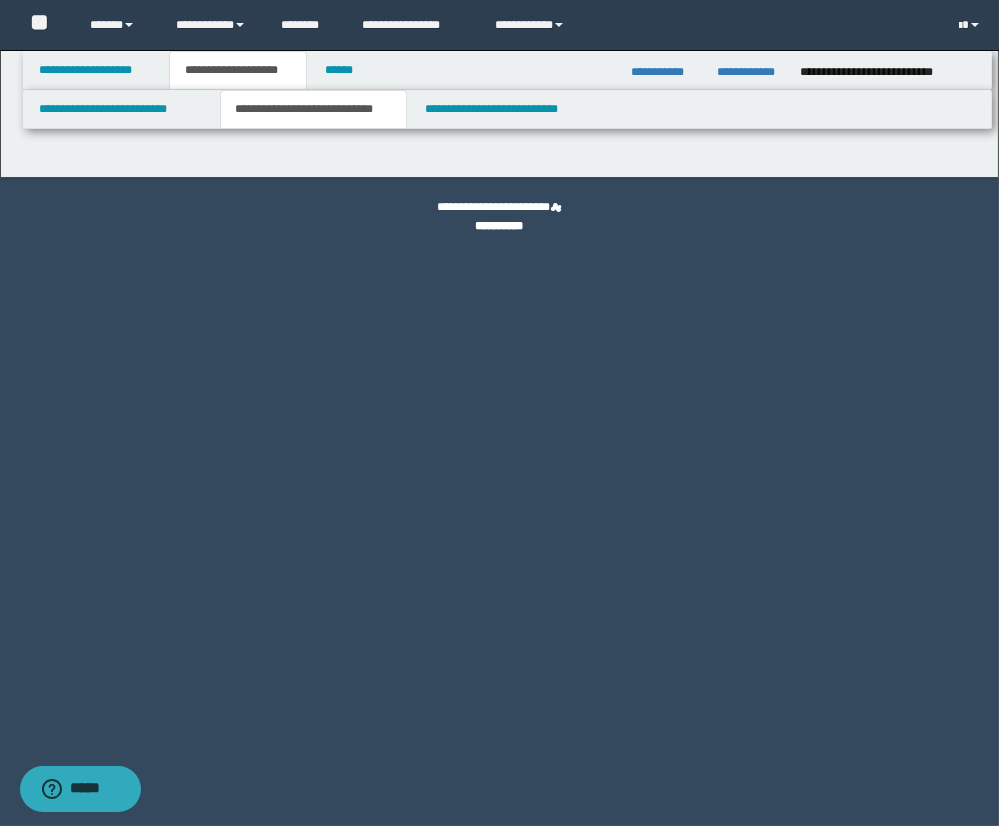 select on "*" 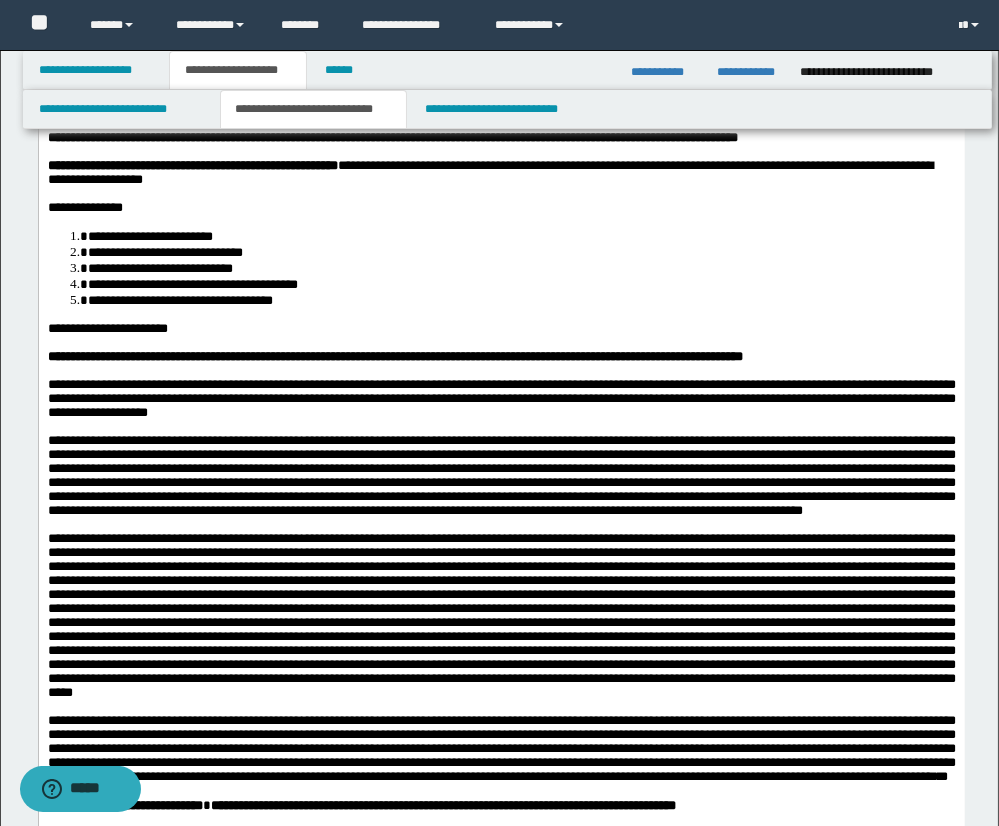 scroll, scrollTop: 168, scrollLeft: 0, axis: vertical 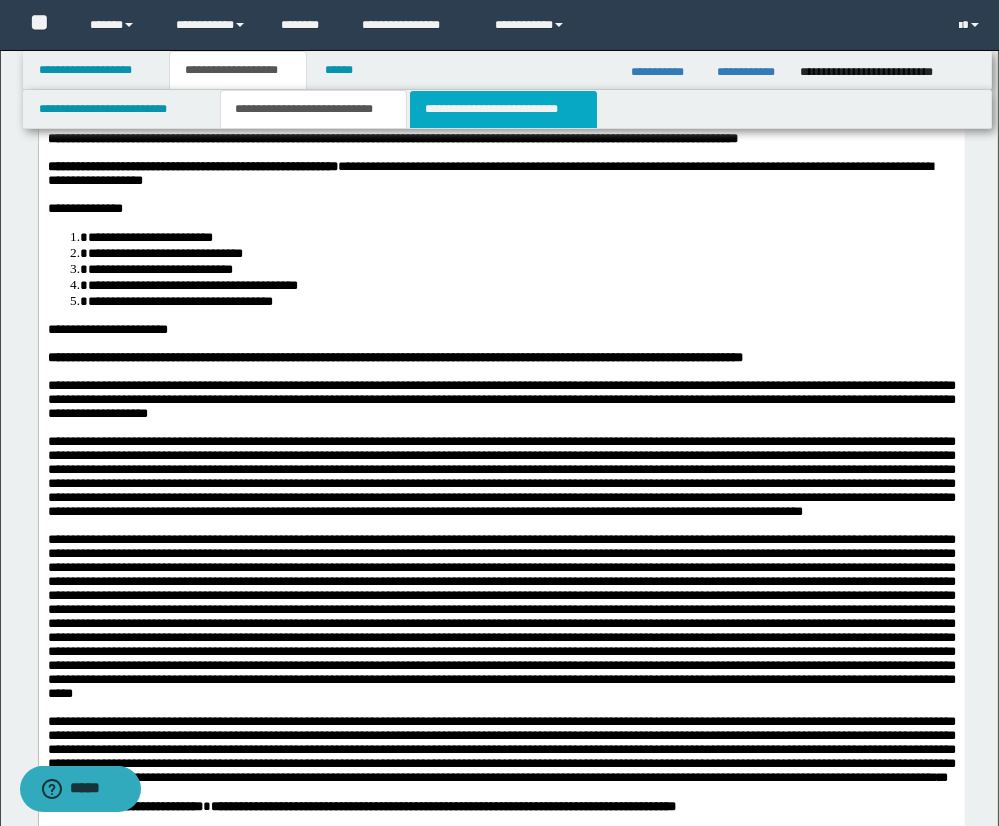 click on "**********" at bounding box center [503, 109] 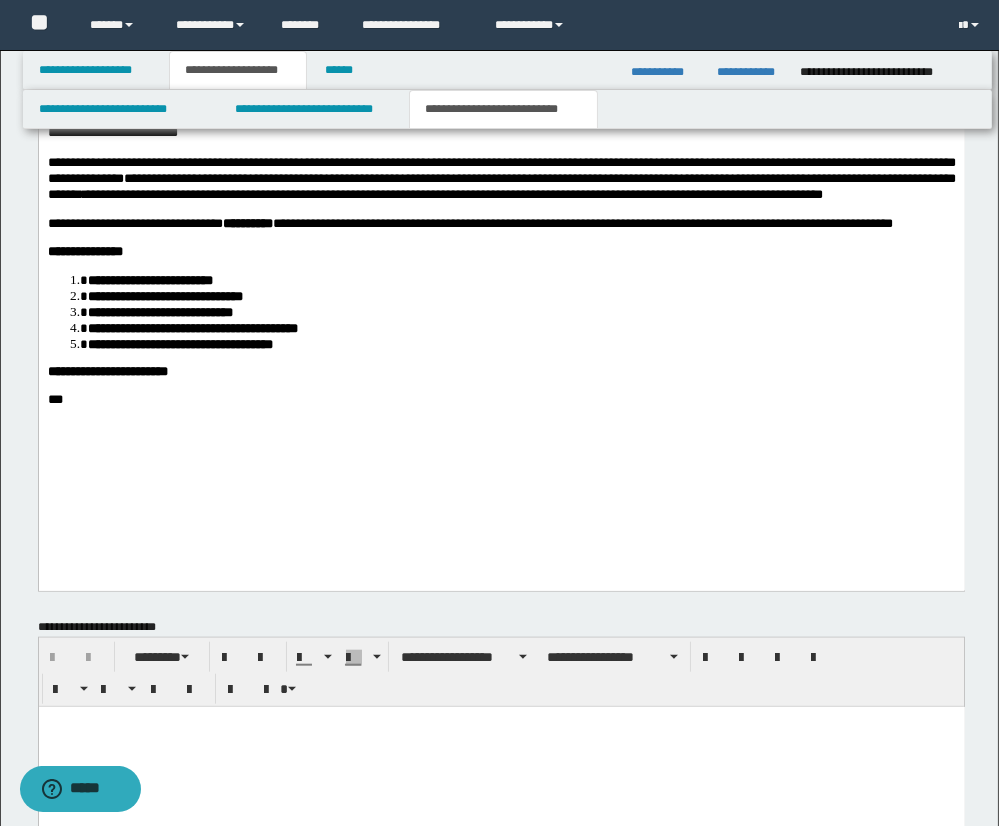 scroll, scrollTop: 2898, scrollLeft: 0, axis: vertical 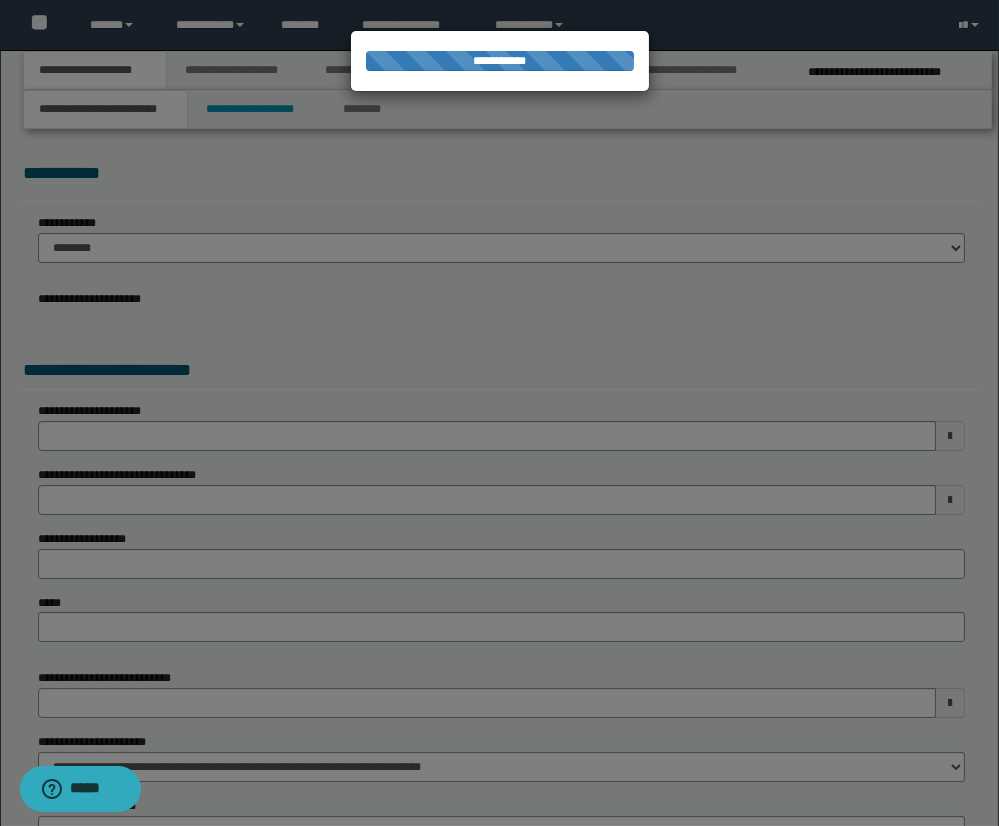 select on "*" 